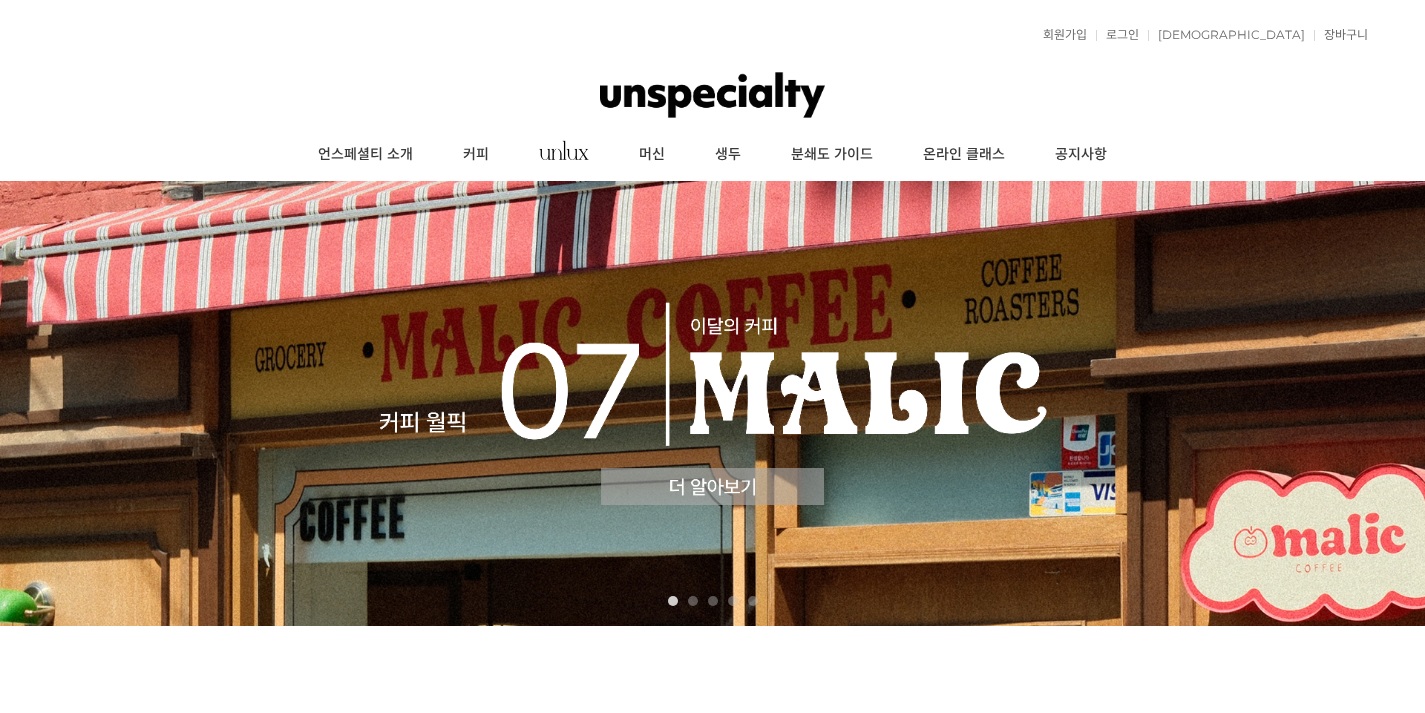 scroll, scrollTop: 0, scrollLeft: 0, axis: both 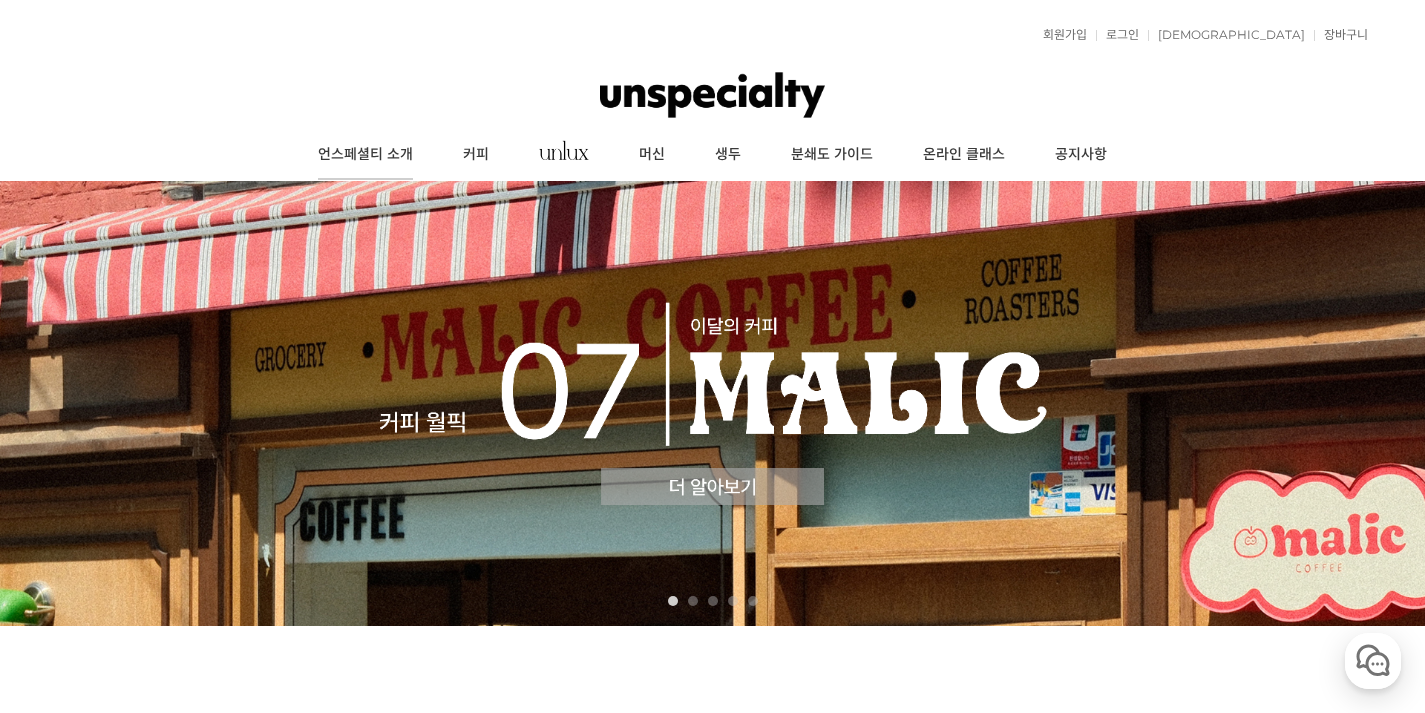 click on "언스페셜티 소개" at bounding box center (365, 155) 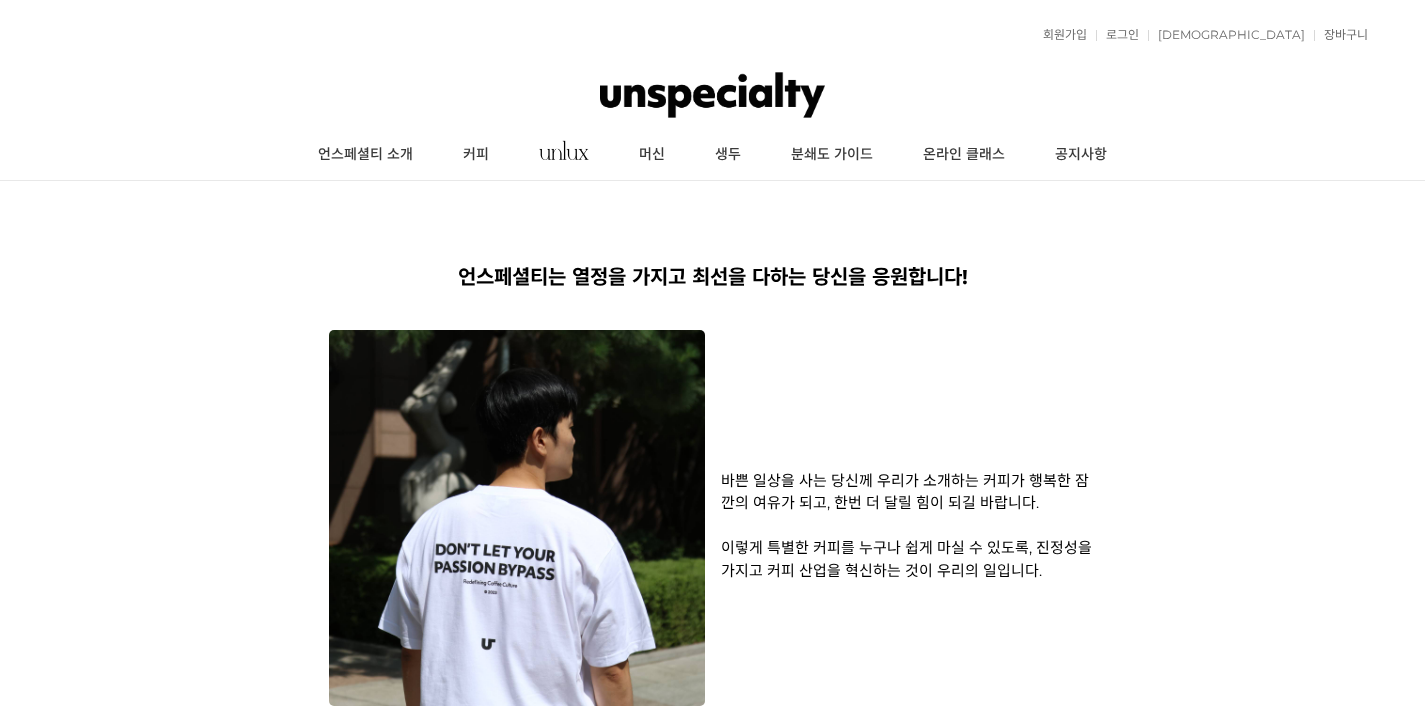 scroll, scrollTop: 0, scrollLeft: 0, axis: both 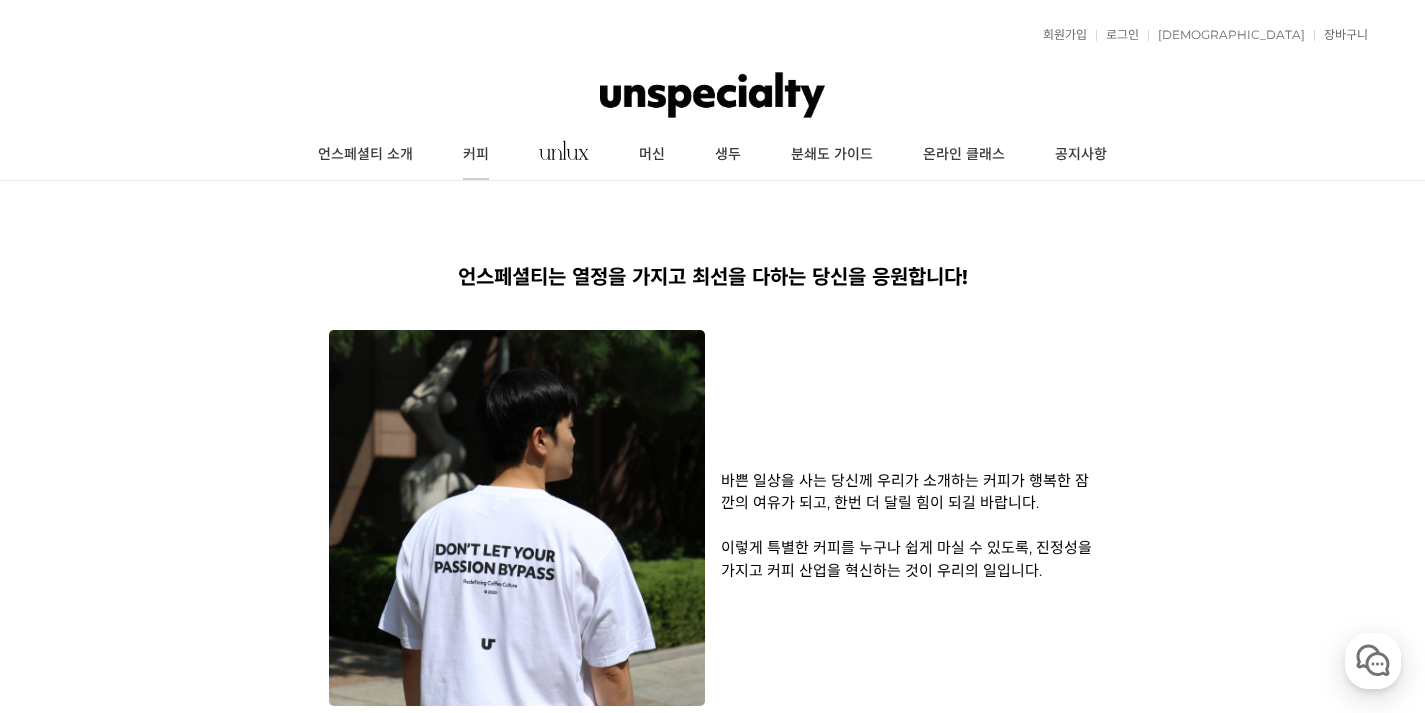 click on "커피" at bounding box center [476, 155] 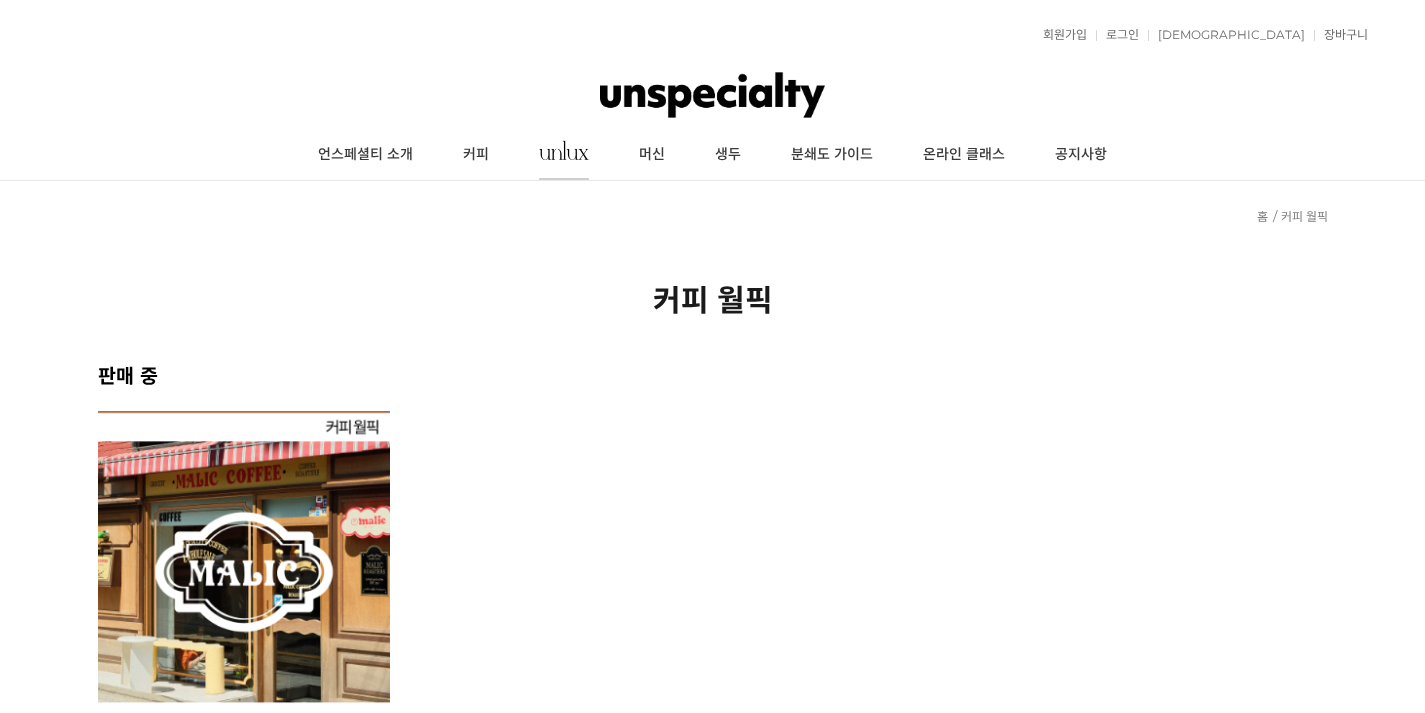 scroll, scrollTop: 0, scrollLeft: 0, axis: both 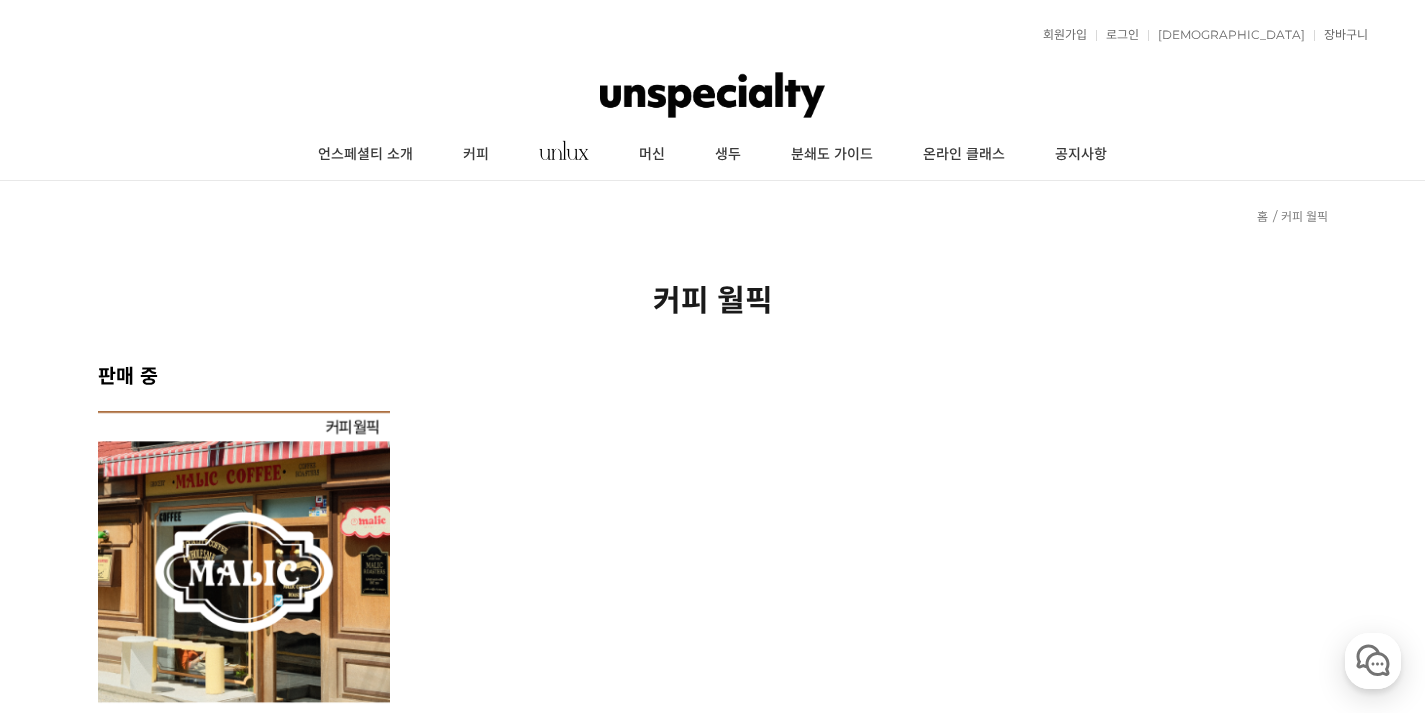 click at bounding box center (244, 557) 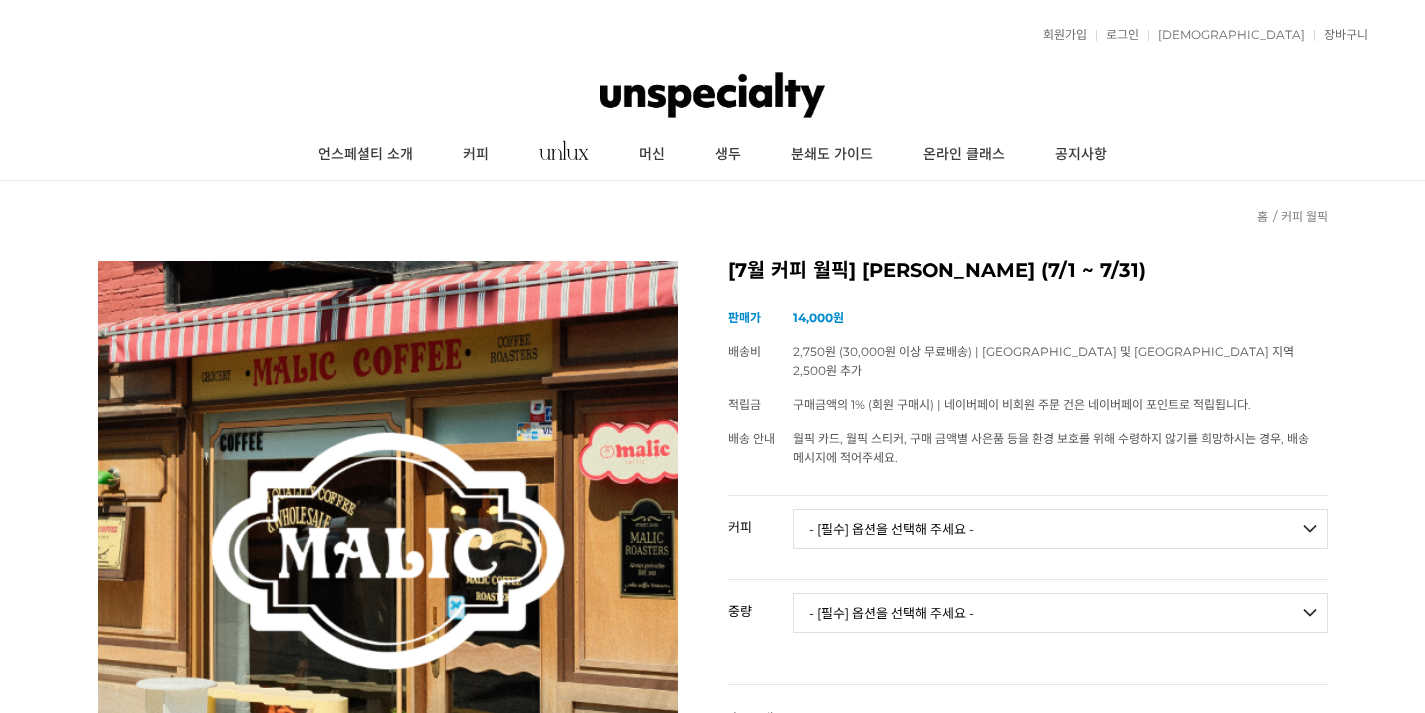 scroll, scrollTop: 0, scrollLeft: 0, axis: both 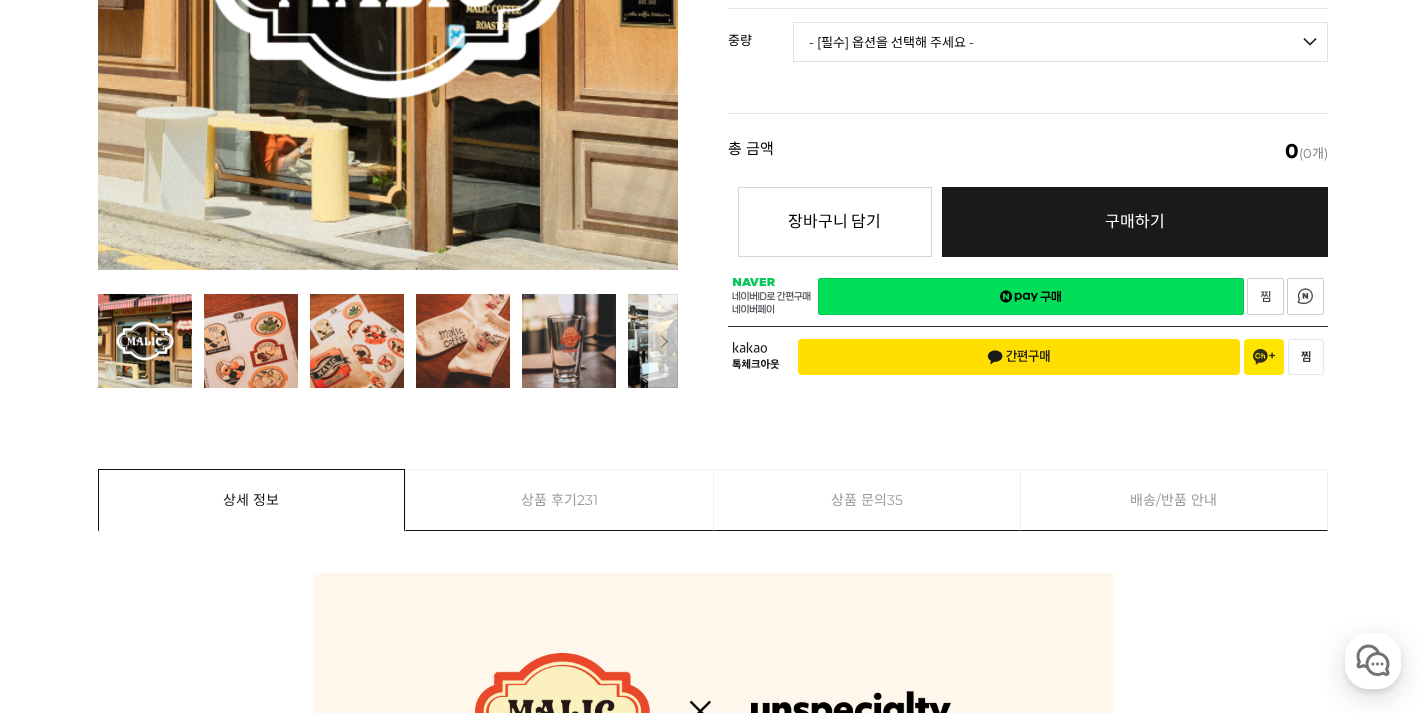 click on "상품 문의  35" at bounding box center (867, 500) 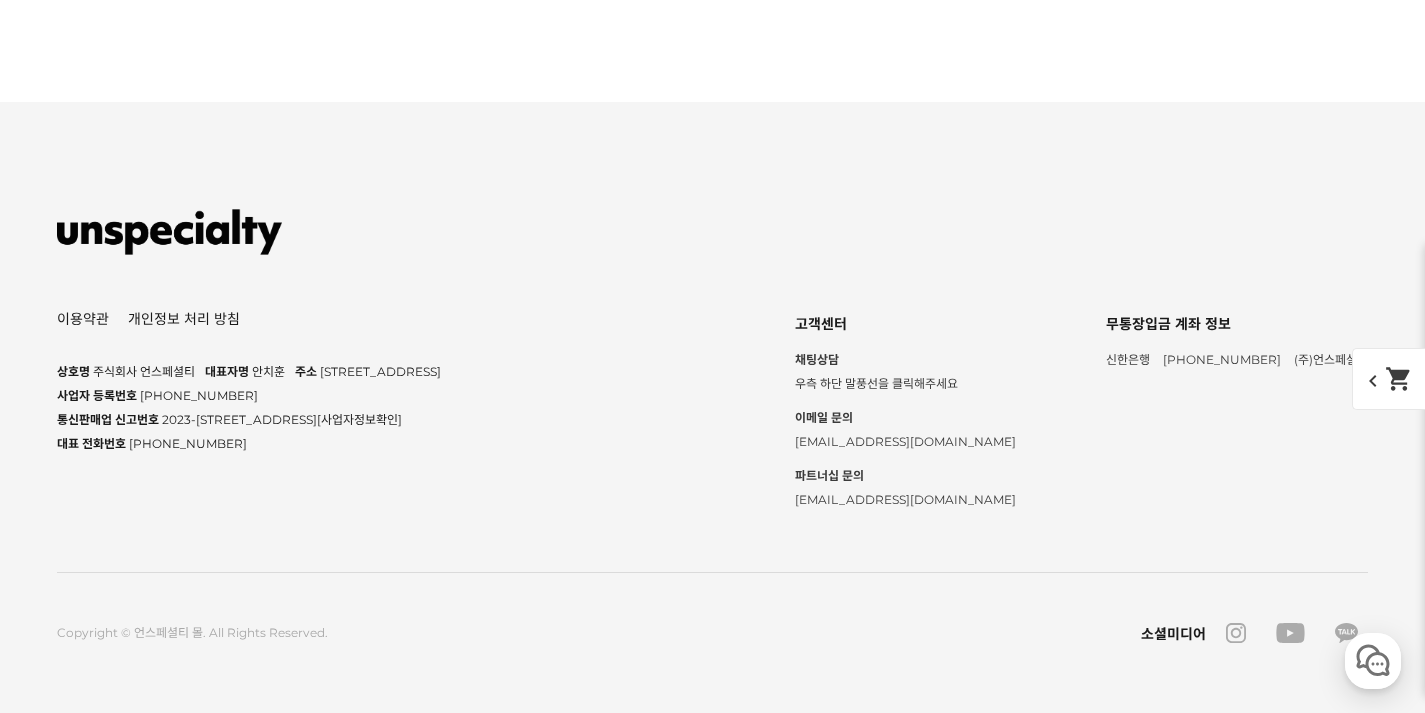click on "상품 후기  231" at bounding box center (559, -1535) 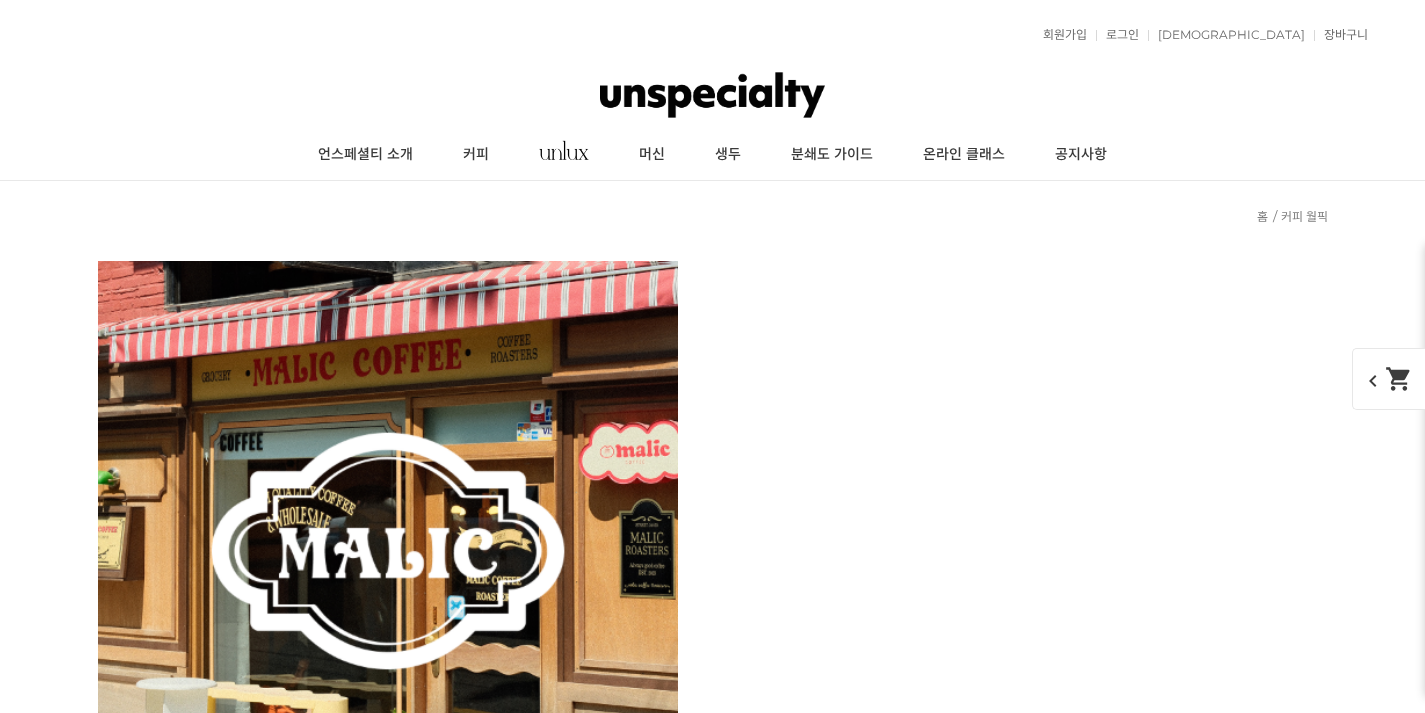 scroll, scrollTop: 9848, scrollLeft: 0, axis: vertical 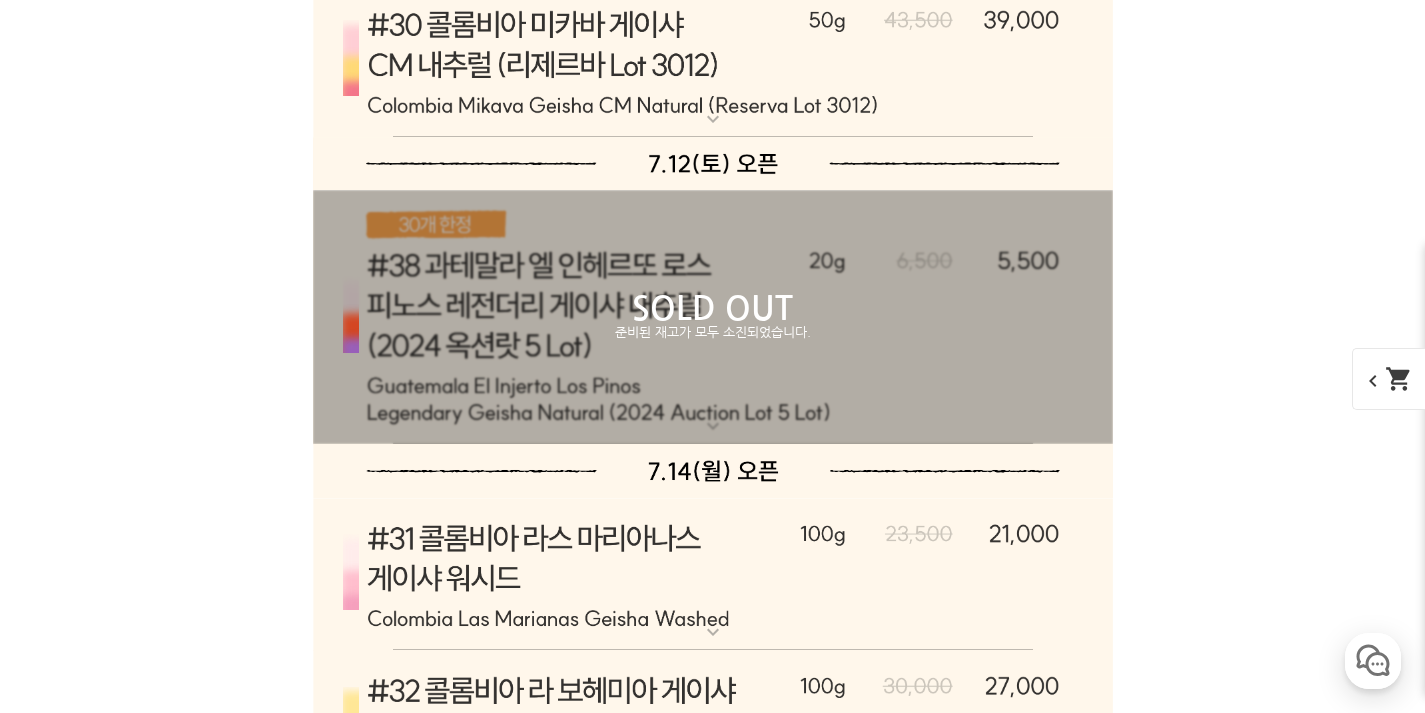 click on "오 가격대비 진짜 괜찮네요. 만족합니다" at bounding box center (291, 2797) 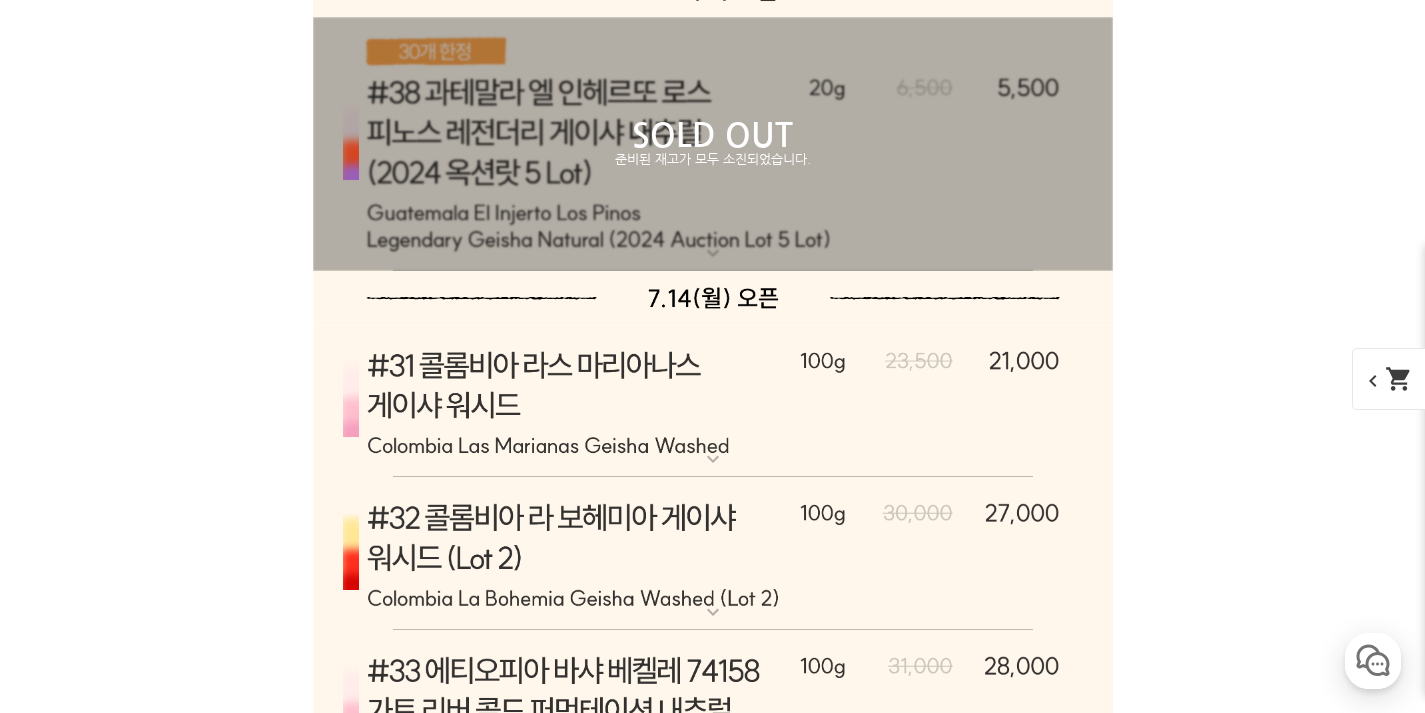 scroll, scrollTop: 10039, scrollLeft: 0, axis: vertical 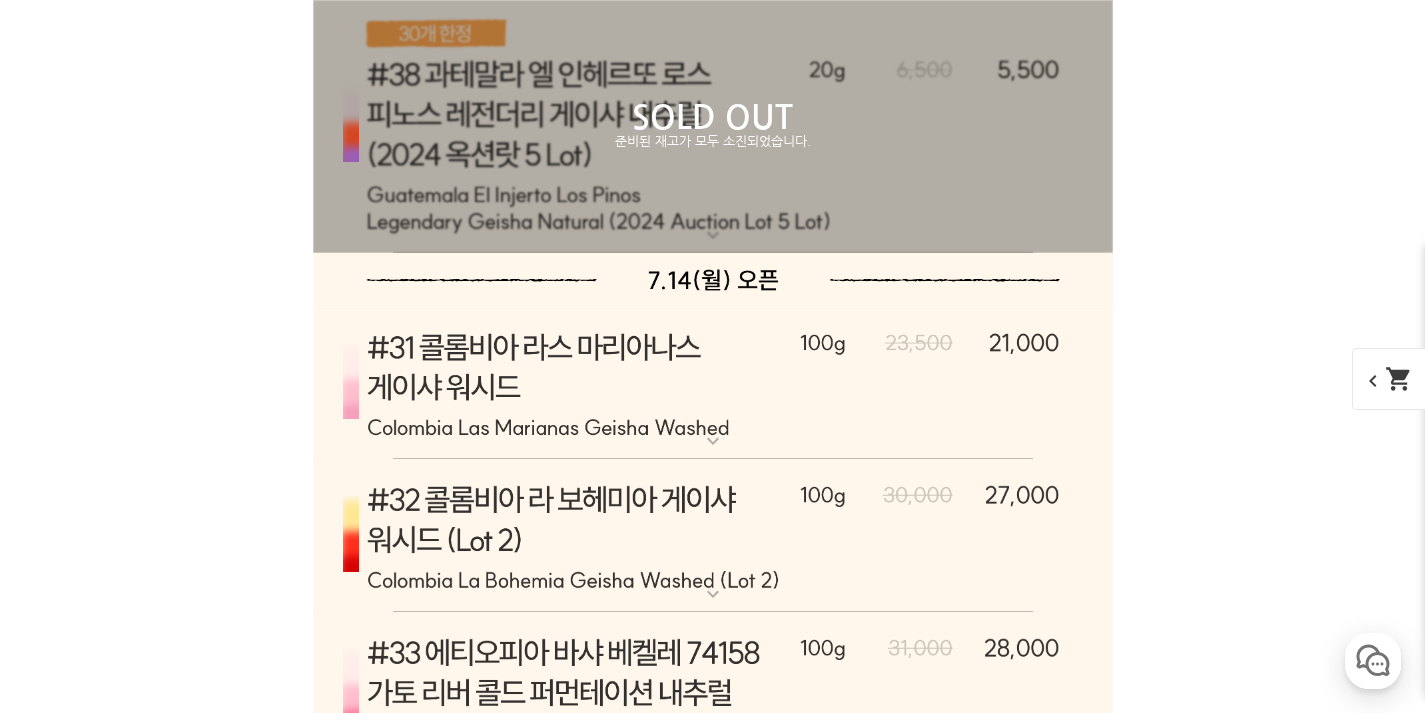 click on "커피 달고 맛있네요. 디게싱 끝나면 더 기대할 듯" at bounding box center (314, 3035) 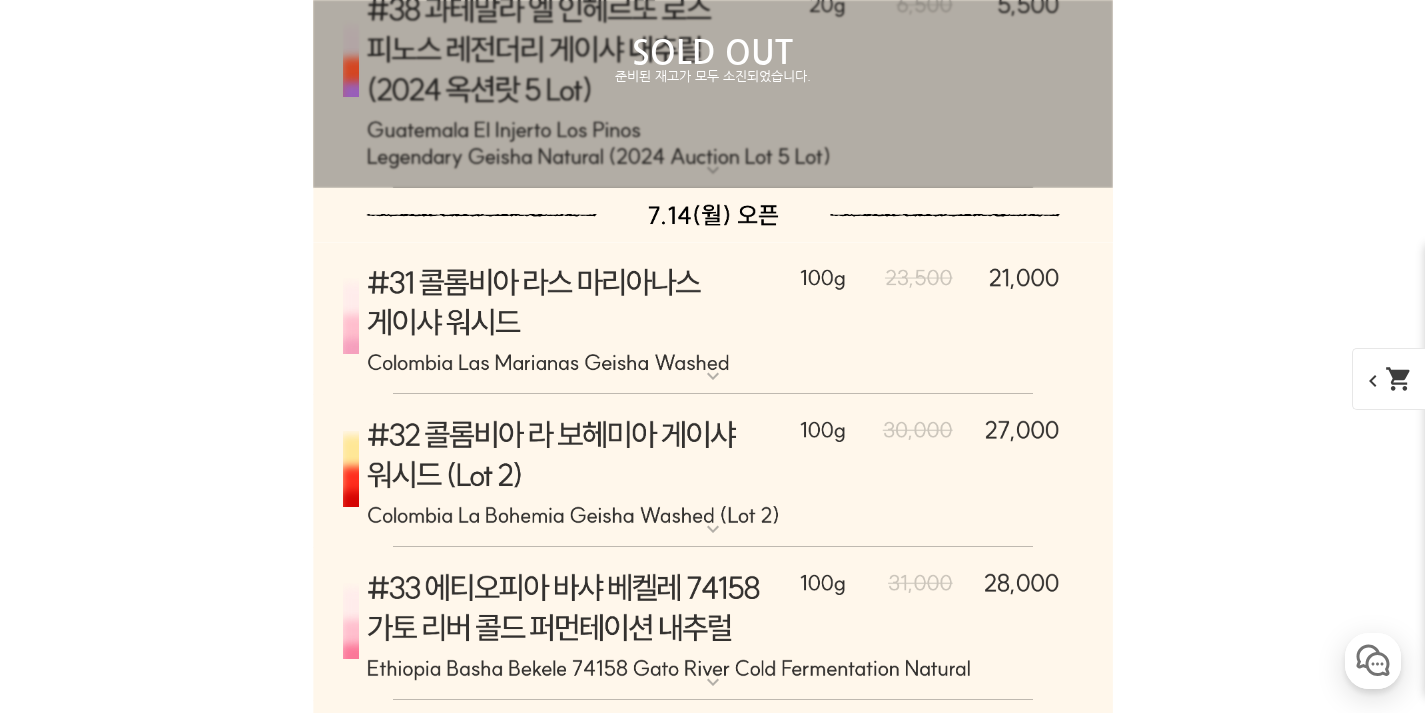 scroll, scrollTop: 10122, scrollLeft: 0, axis: vertical 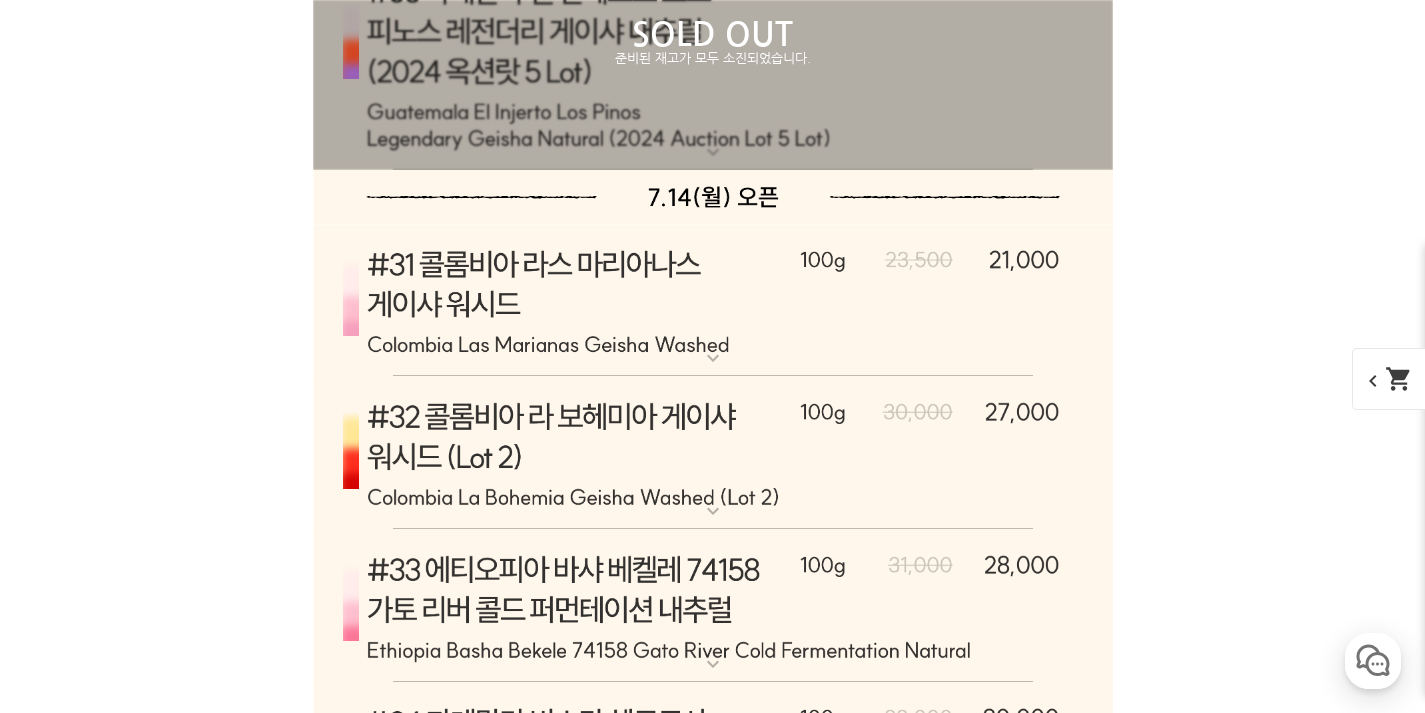 click on "타미루 무라고 너무 맛있습니다" at bounding box center (270, 3104) 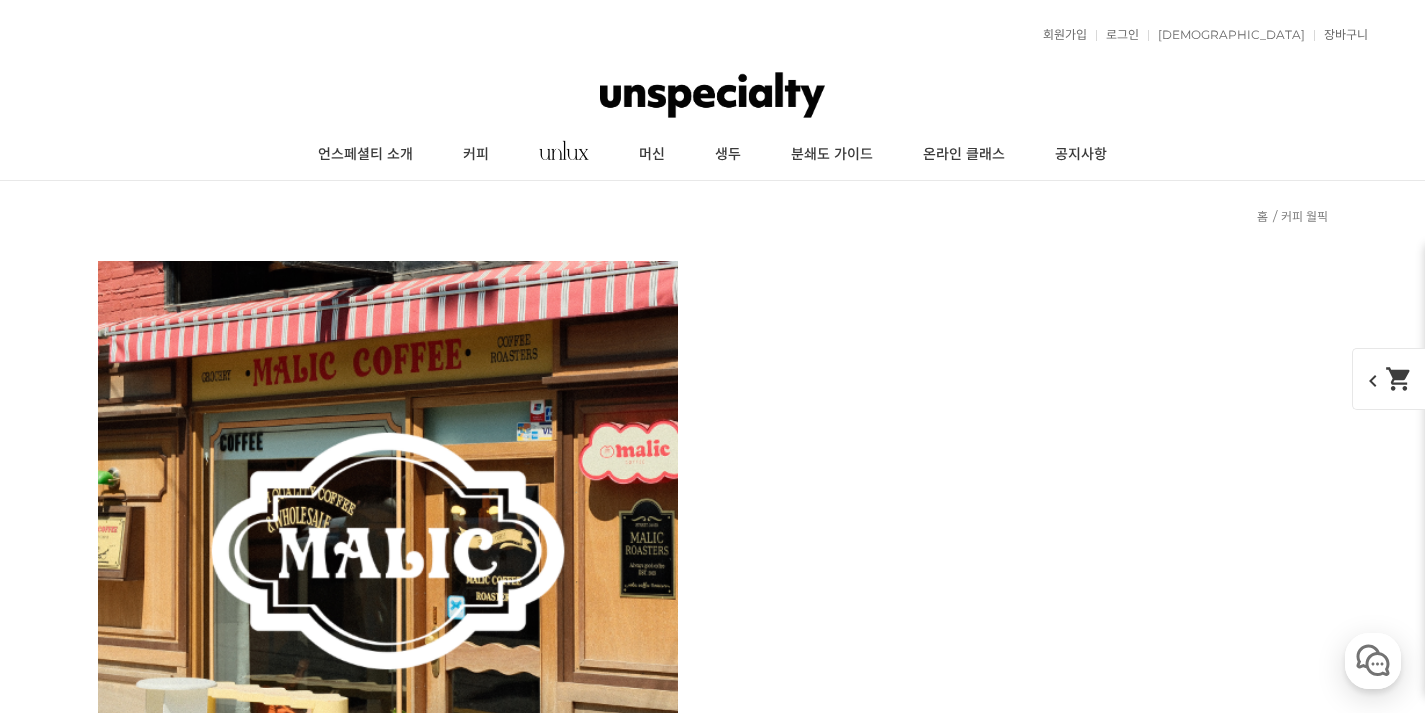 scroll, scrollTop: 9848, scrollLeft: 0, axis: vertical 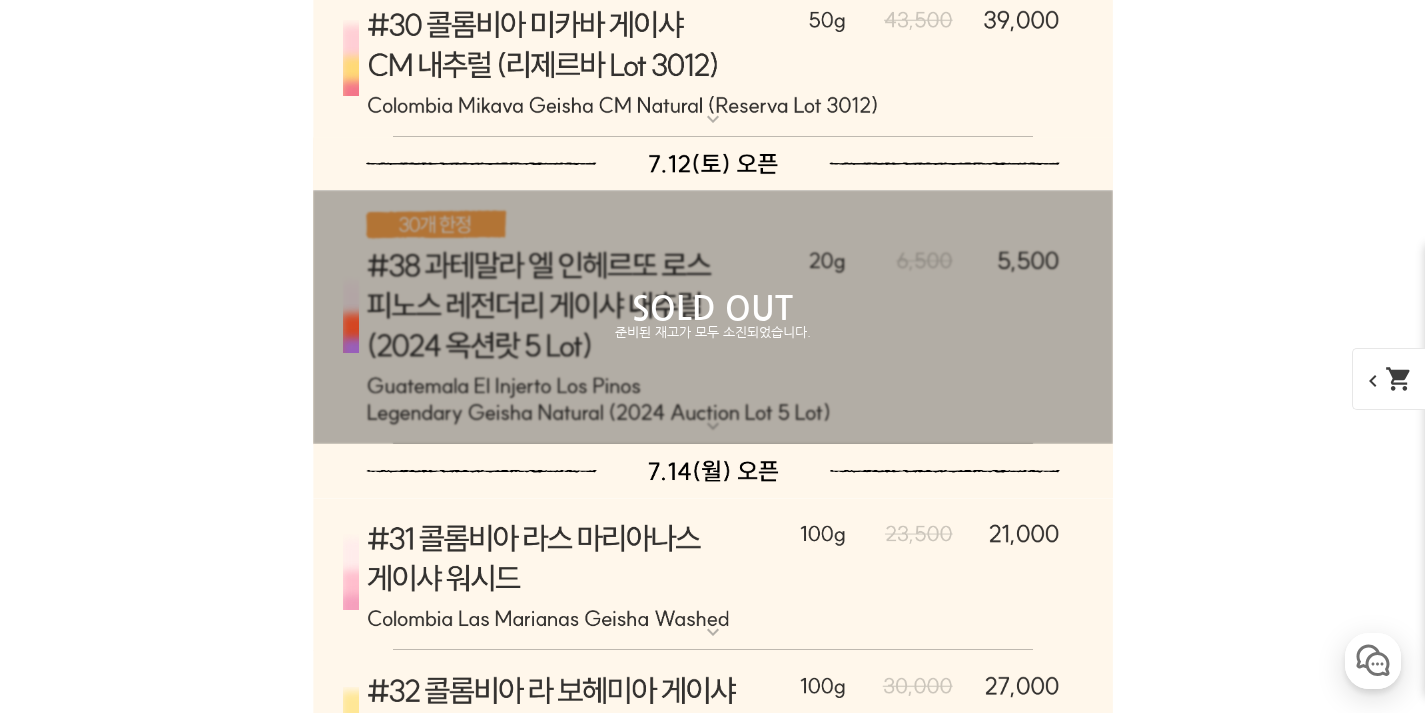 click on "레모네이드 같아요.." at bounding box center [240, 2797] 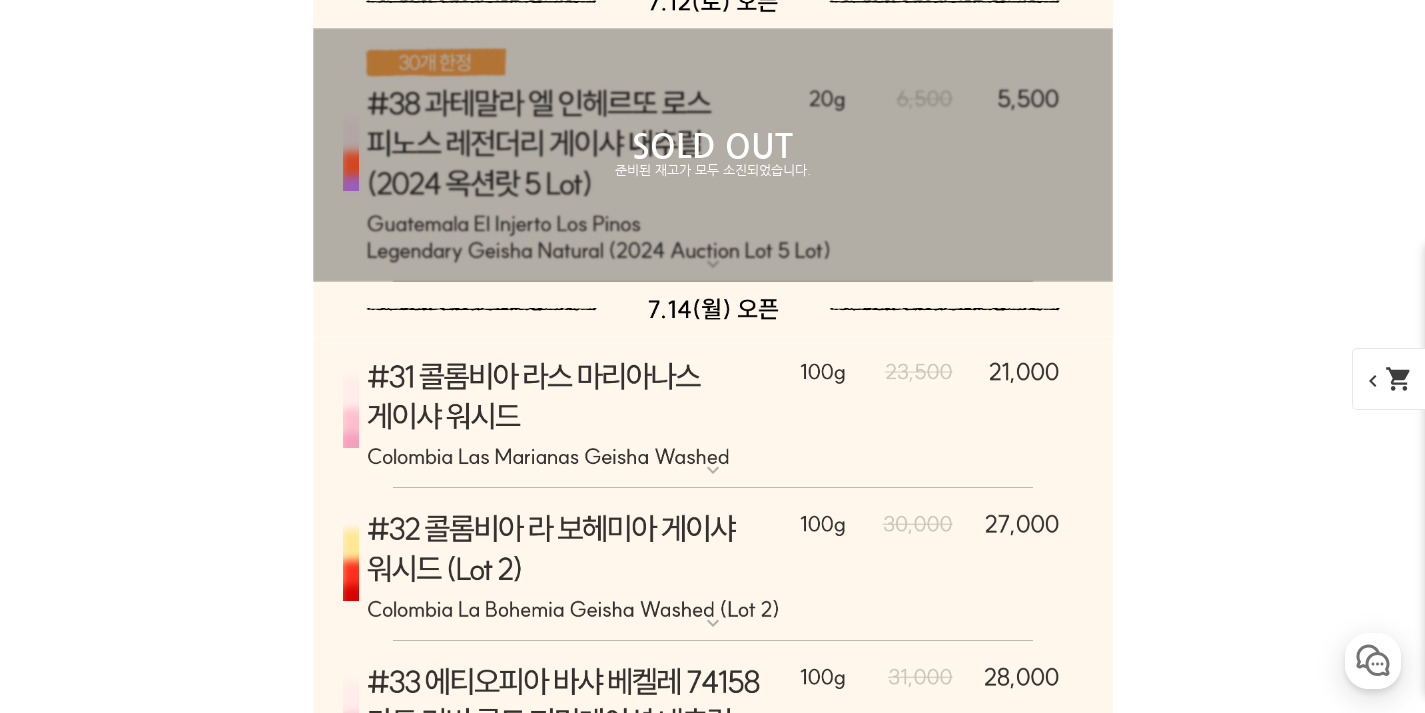 scroll, scrollTop: 10157, scrollLeft: 0, axis: vertical 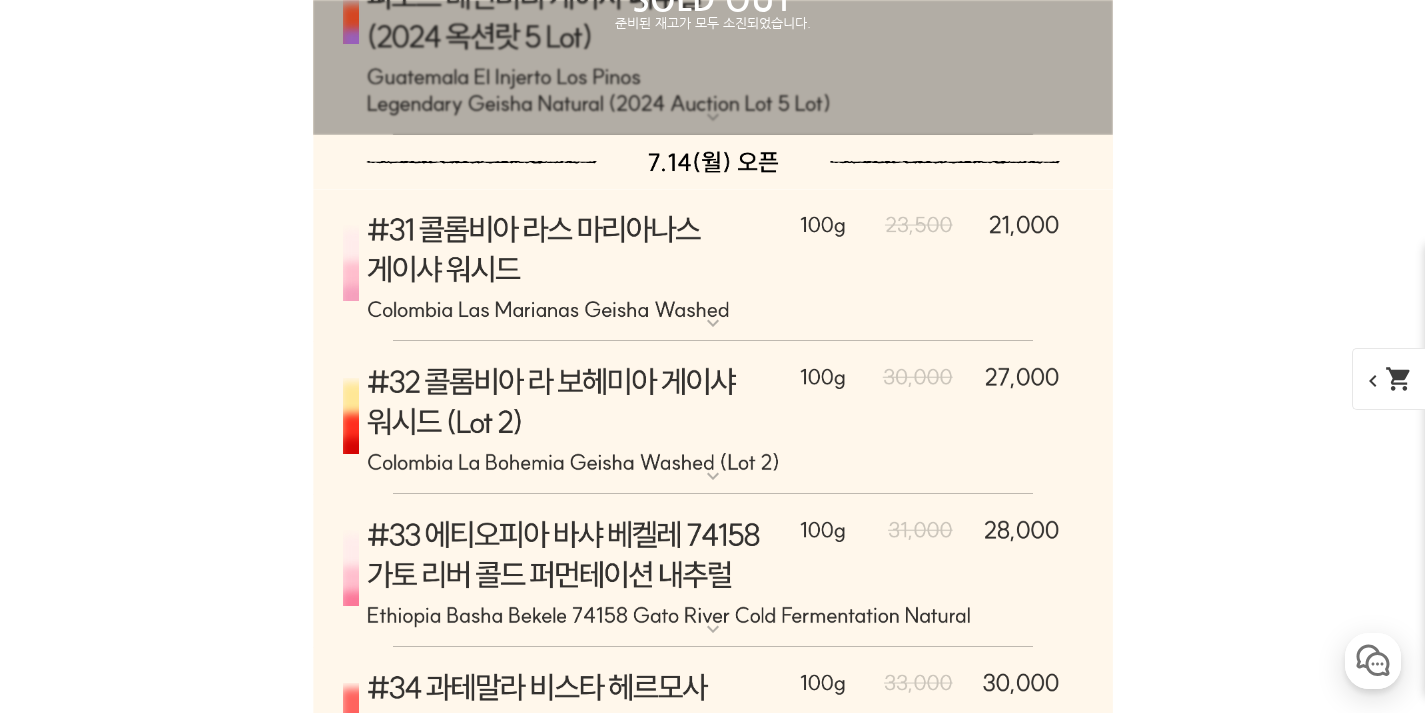 click on "열하루 기다렸다가 개봉했는데 만족합니다 체프가 좀 많아서 더블그라인딩후 내렸는데 꿀물 마시는것 같아요" at bounding box center (474, 2917) 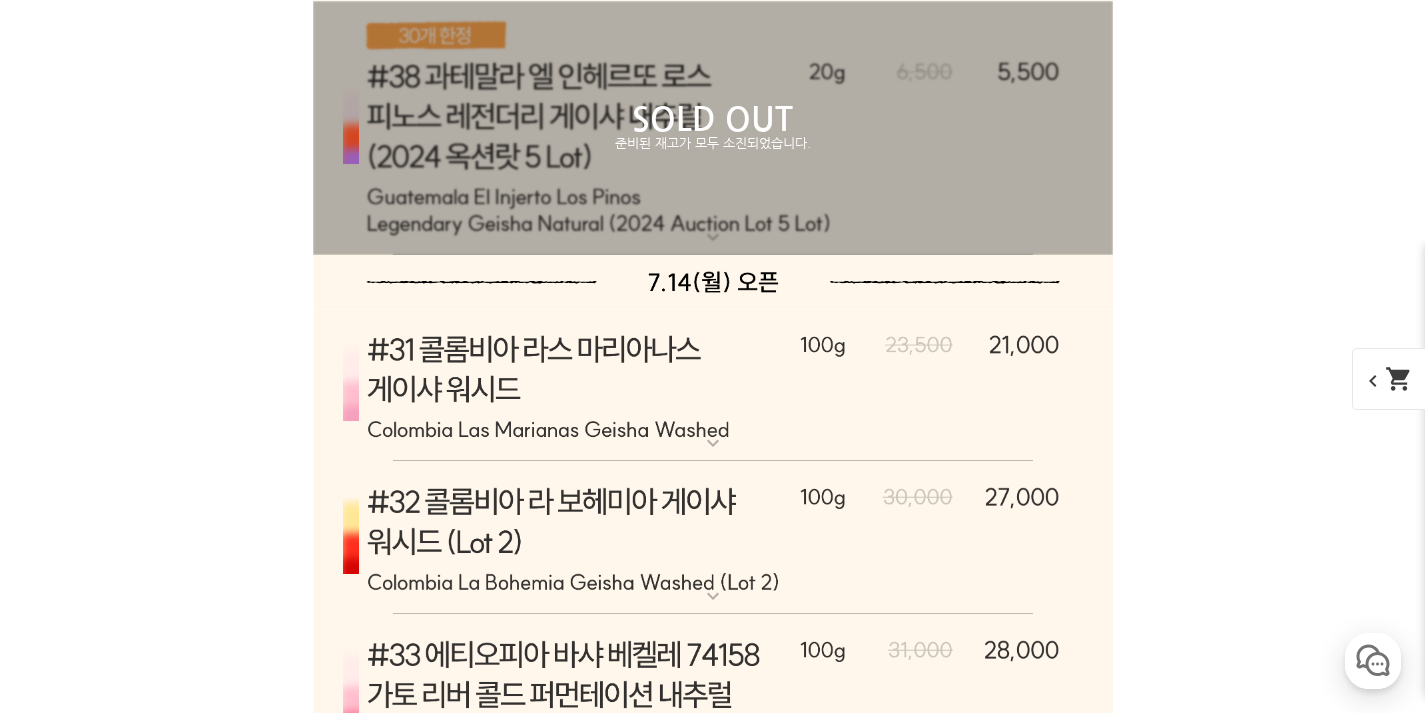 scroll, scrollTop: 10130, scrollLeft: 0, axis: vertical 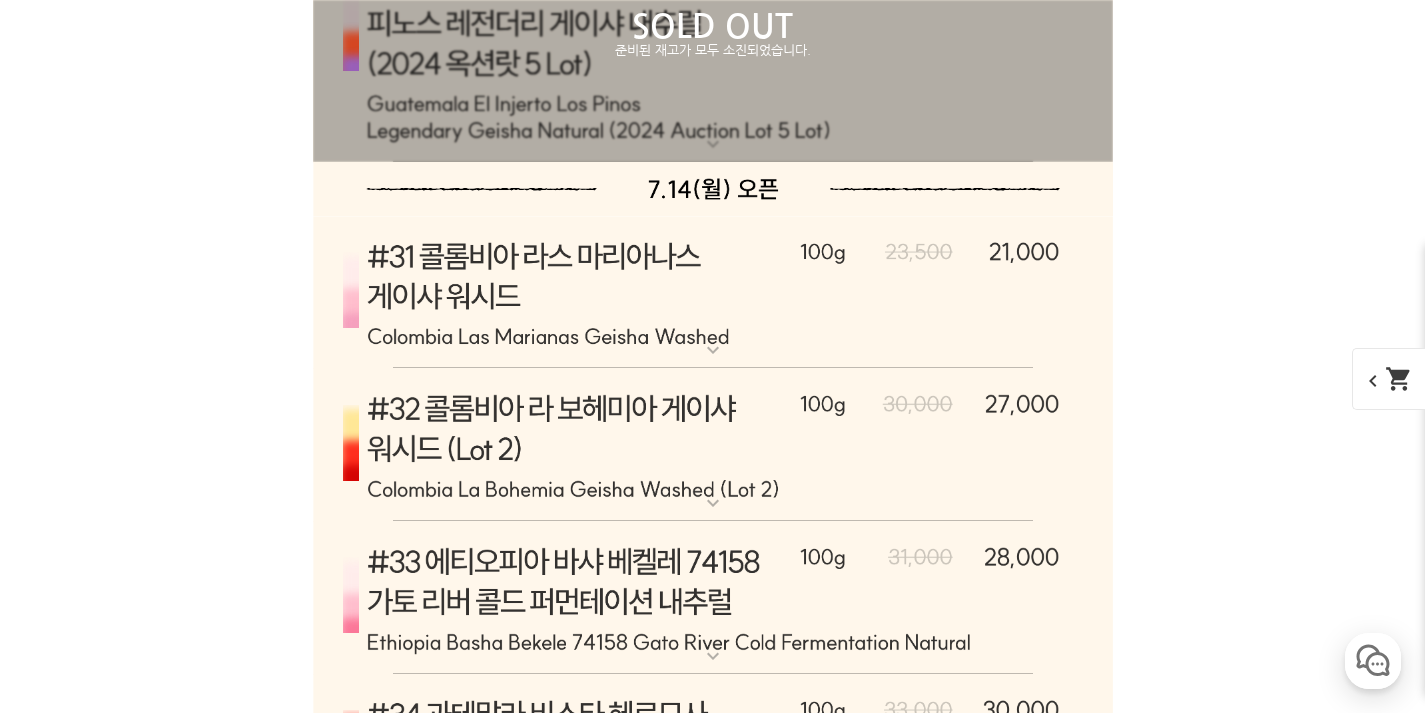 click on "만족" at bounding box center [608, 2984] 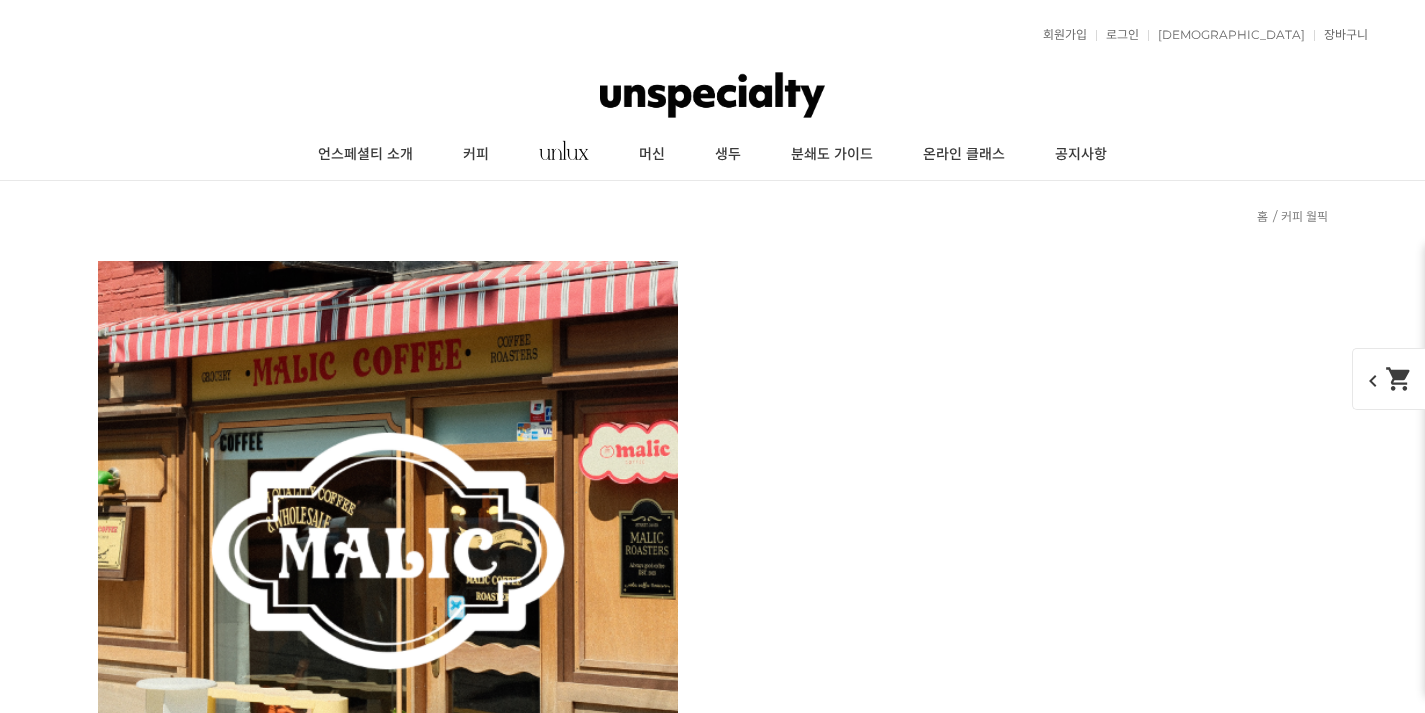 scroll, scrollTop: 9848, scrollLeft: 0, axis: vertical 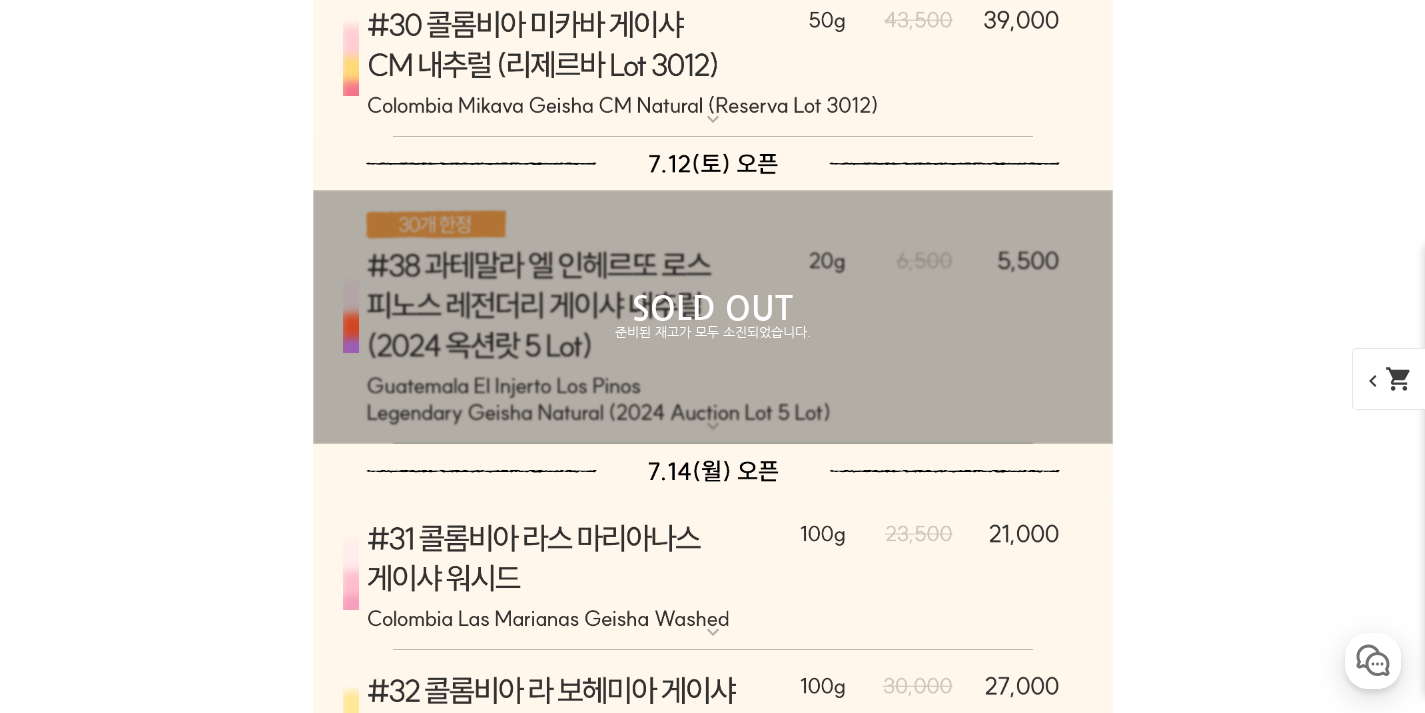 click on "다크초코우유 느낌이였습니더" at bounding box center (267, 2949) 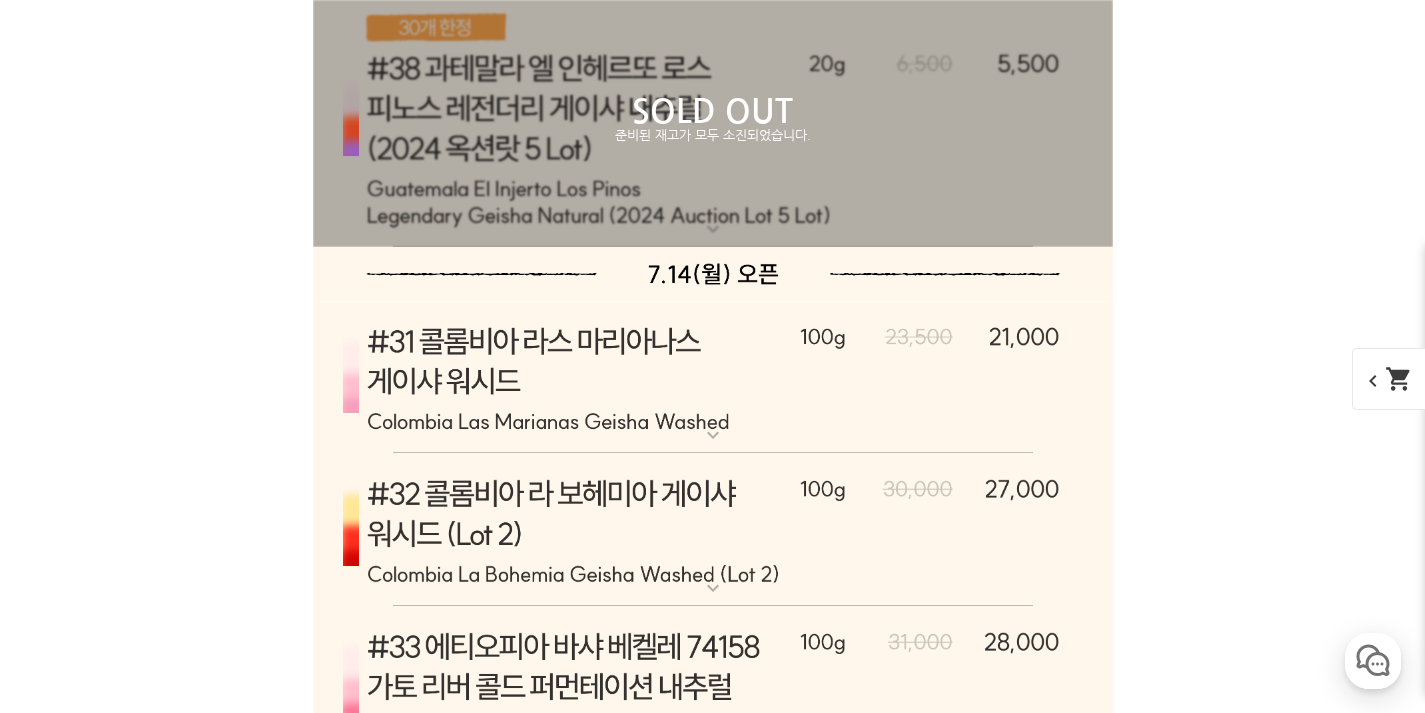 scroll, scrollTop: 10432, scrollLeft: 0, axis: vertical 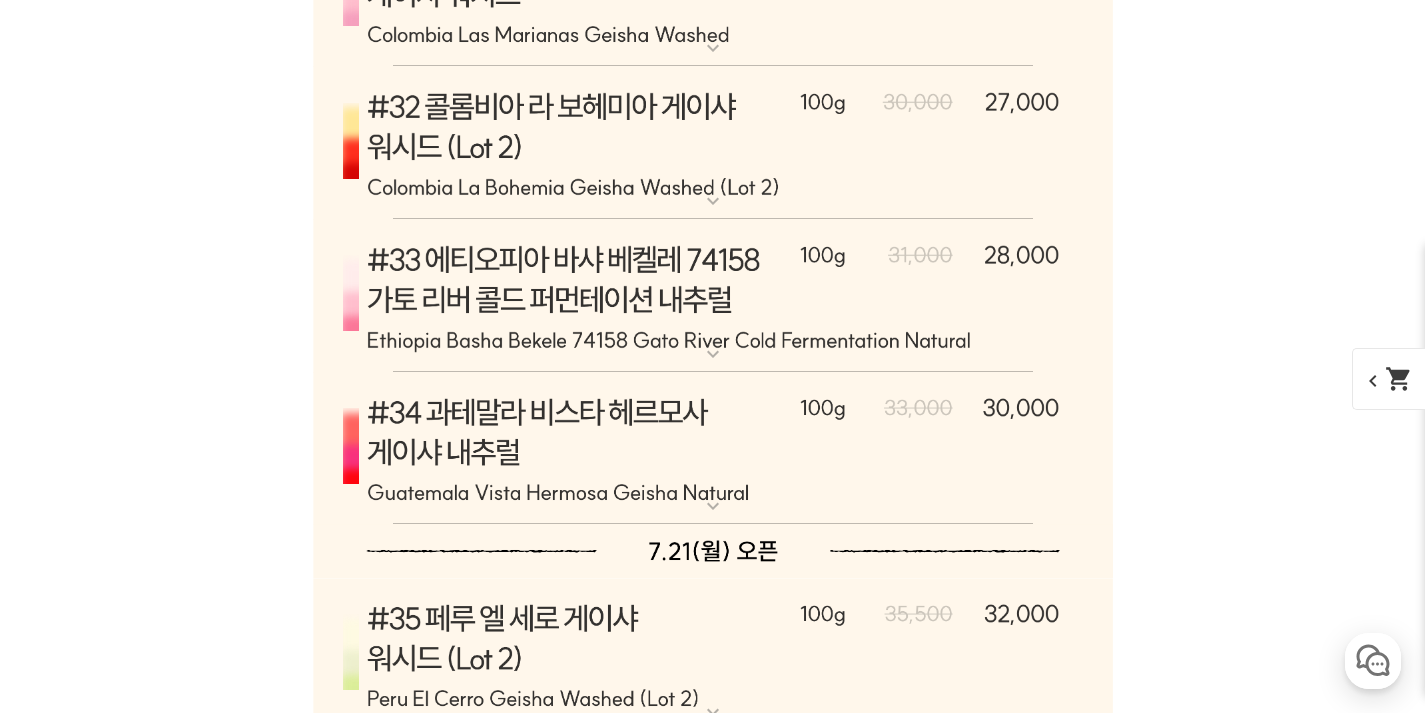 click on "잘받았어요,컵이 완전튼튼하니좋아요.ㅎ 일주일정도지나 맛봐야죠ㅎ" at bounding box center [369, 3237] 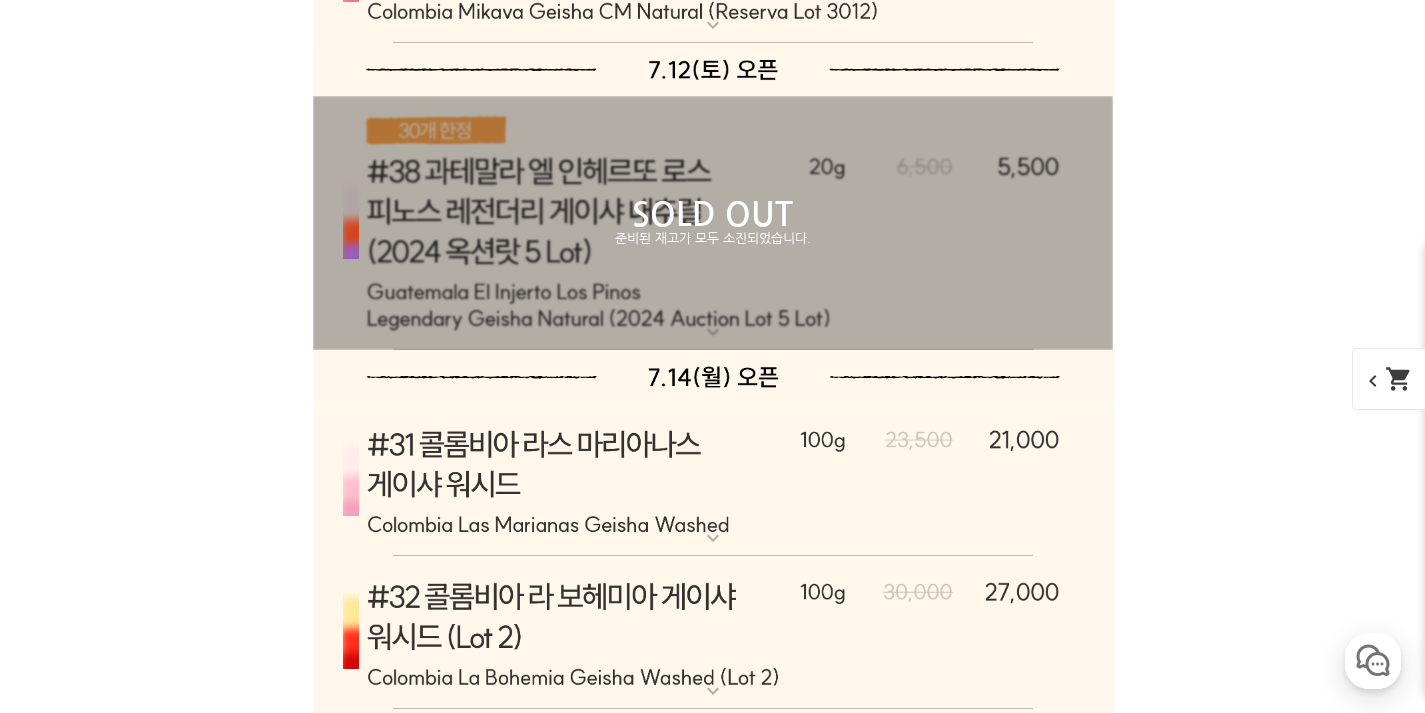 scroll, scrollTop: 9779, scrollLeft: 0, axis: vertical 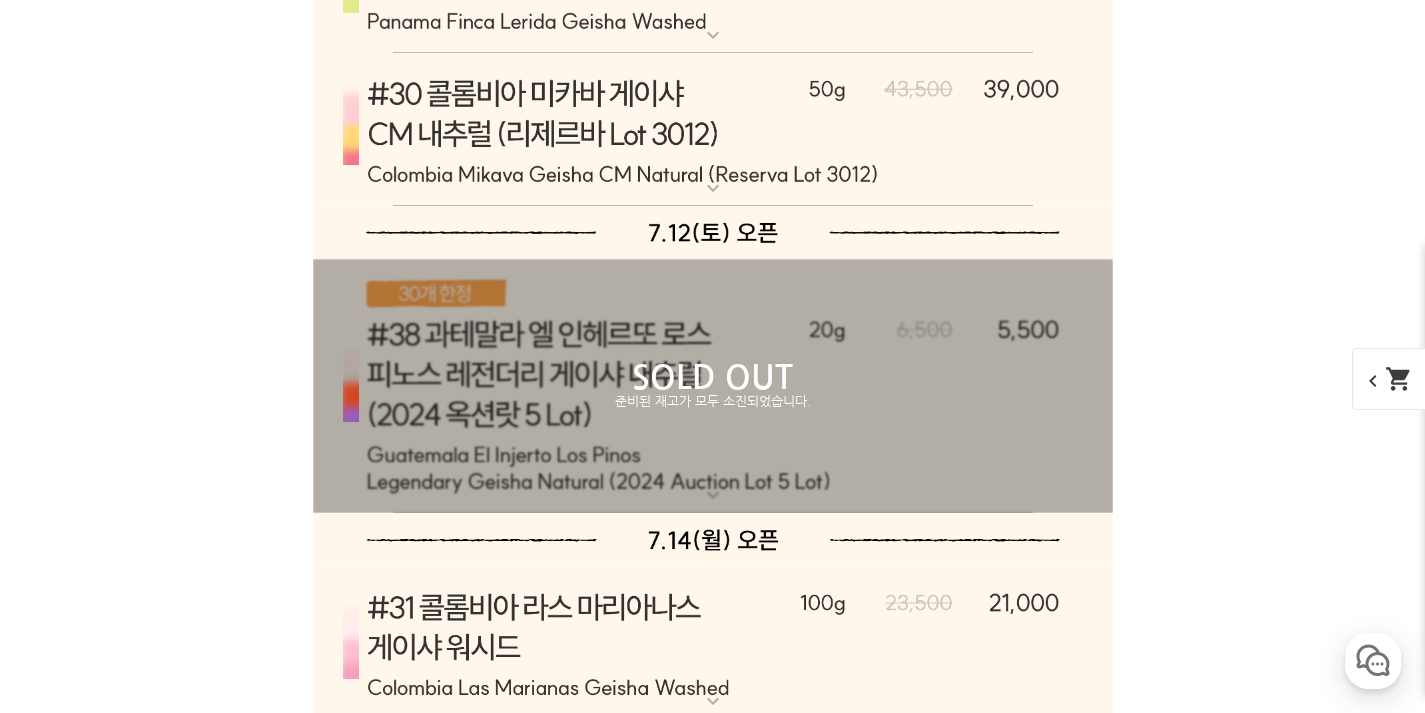 click on "배송도 정말 빠르고 제품포장도 잘 되어 있습니다
잘 마시고 또 주문하겠습니다.
감사합니다." at bounding box center [608, 2867] 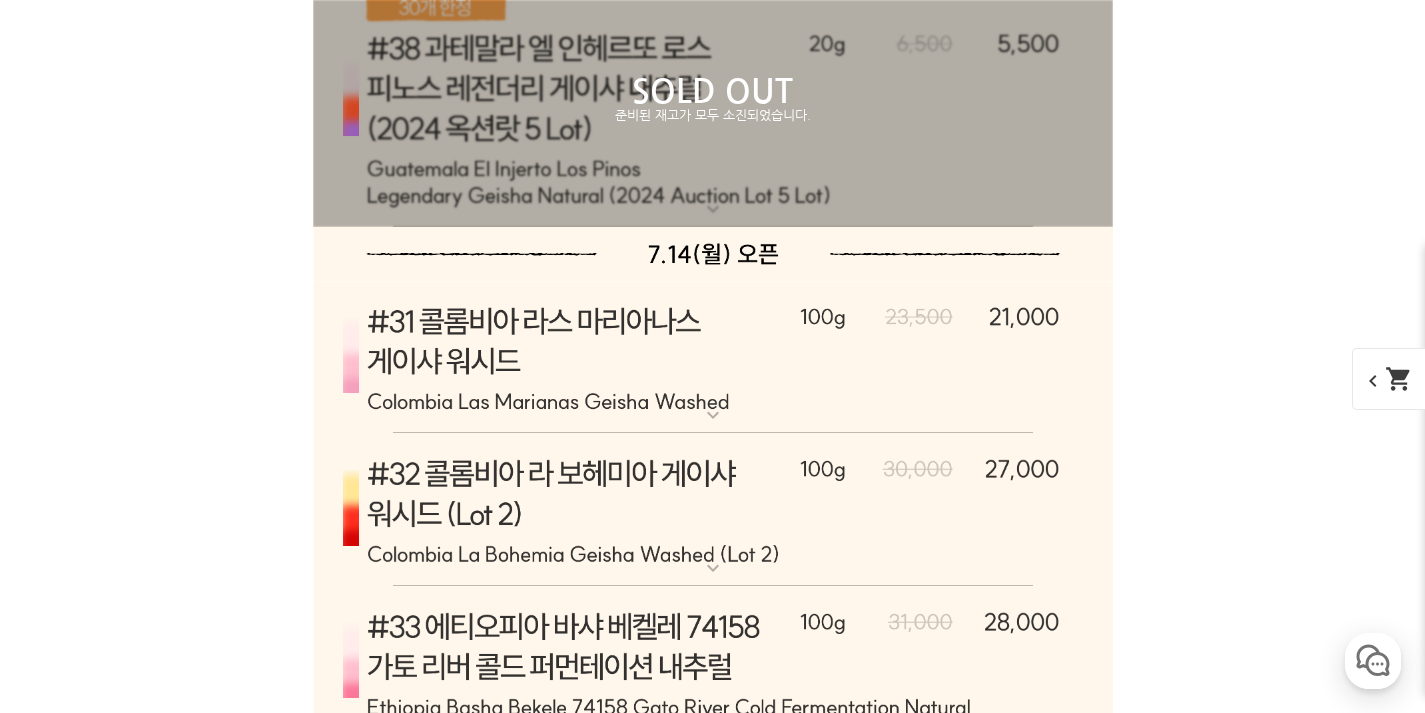 scroll, scrollTop: 10203, scrollLeft: 0, axis: vertical 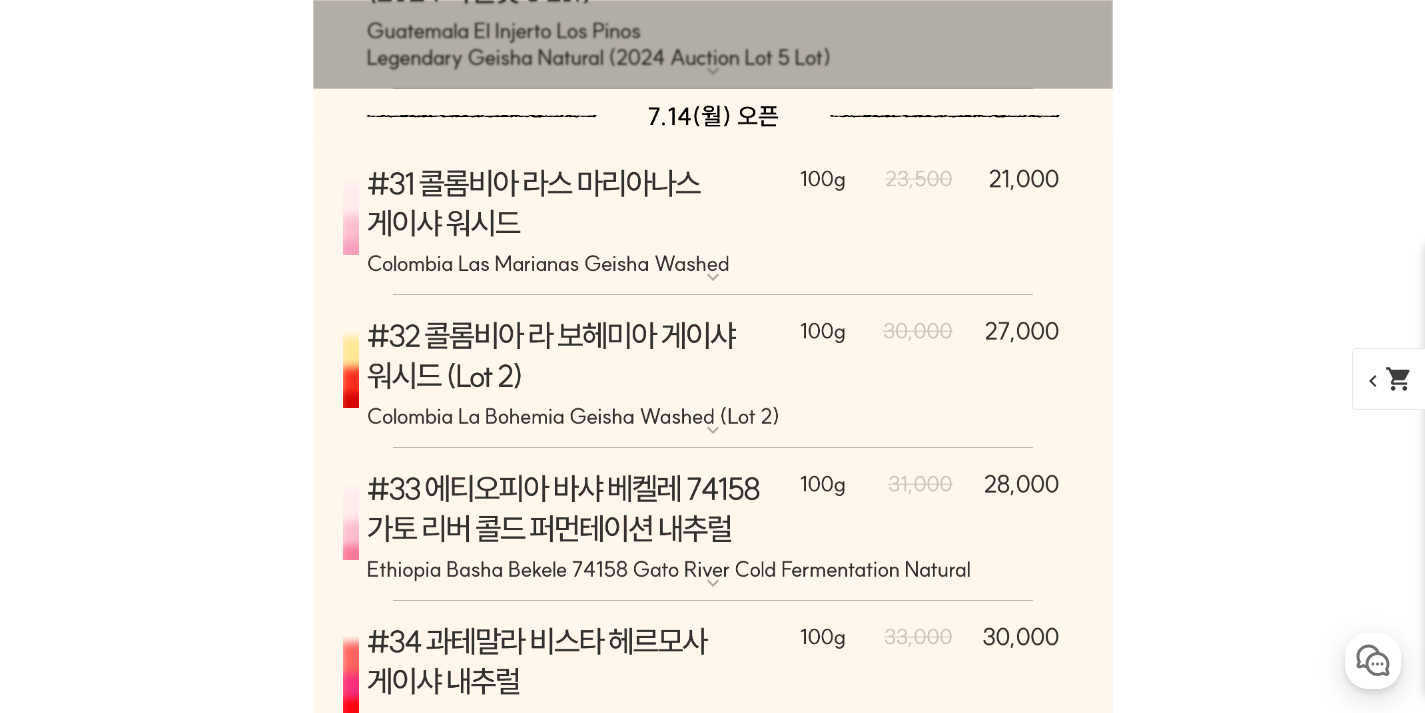 click on "5" at bounding box center [791, 3142] 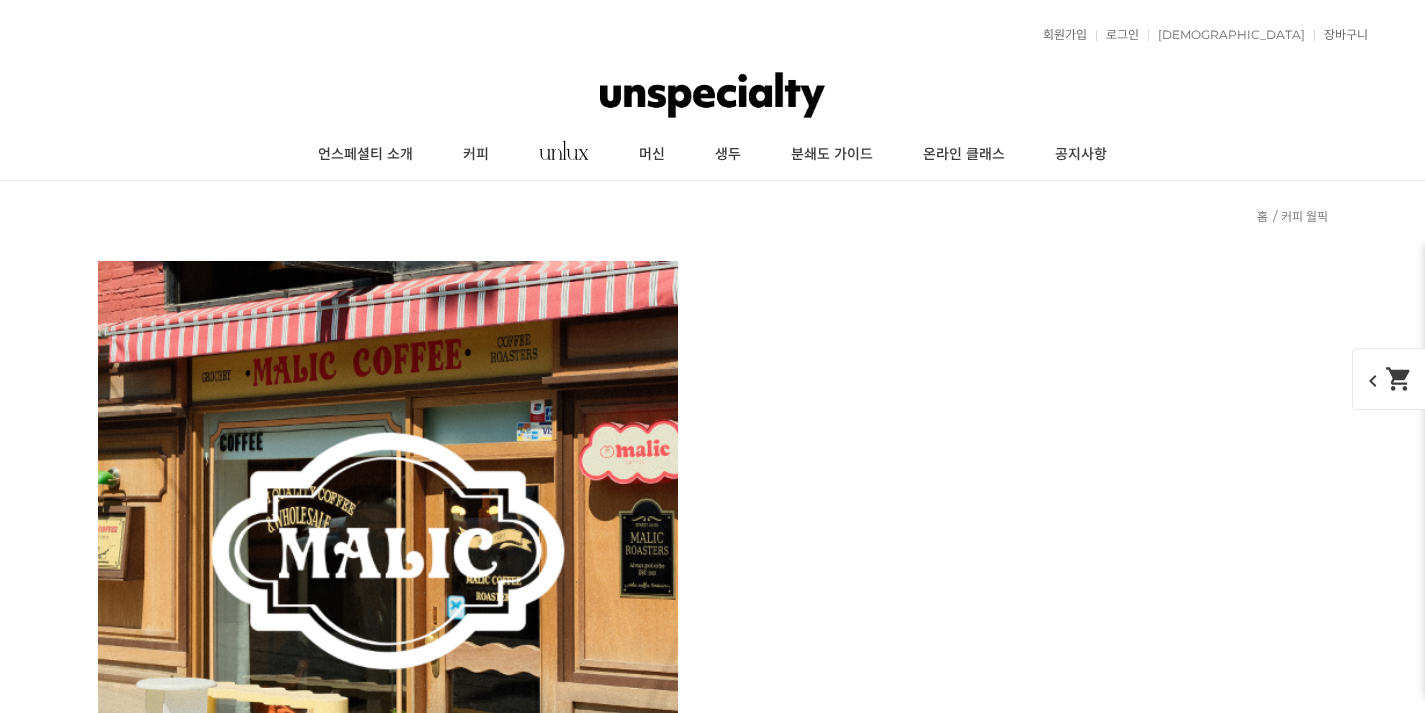 scroll, scrollTop: 9848, scrollLeft: 0, axis: vertical 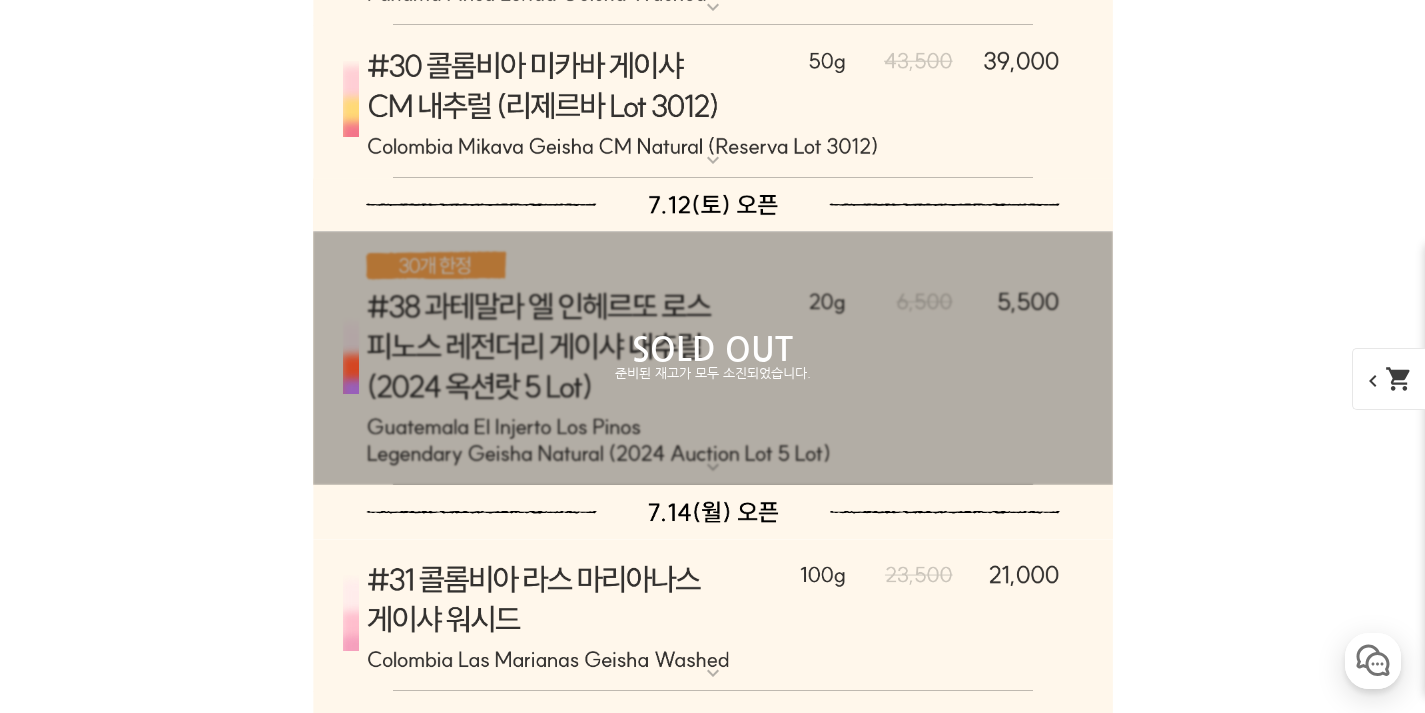 click on "만족" at bounding box center [200, 2762] 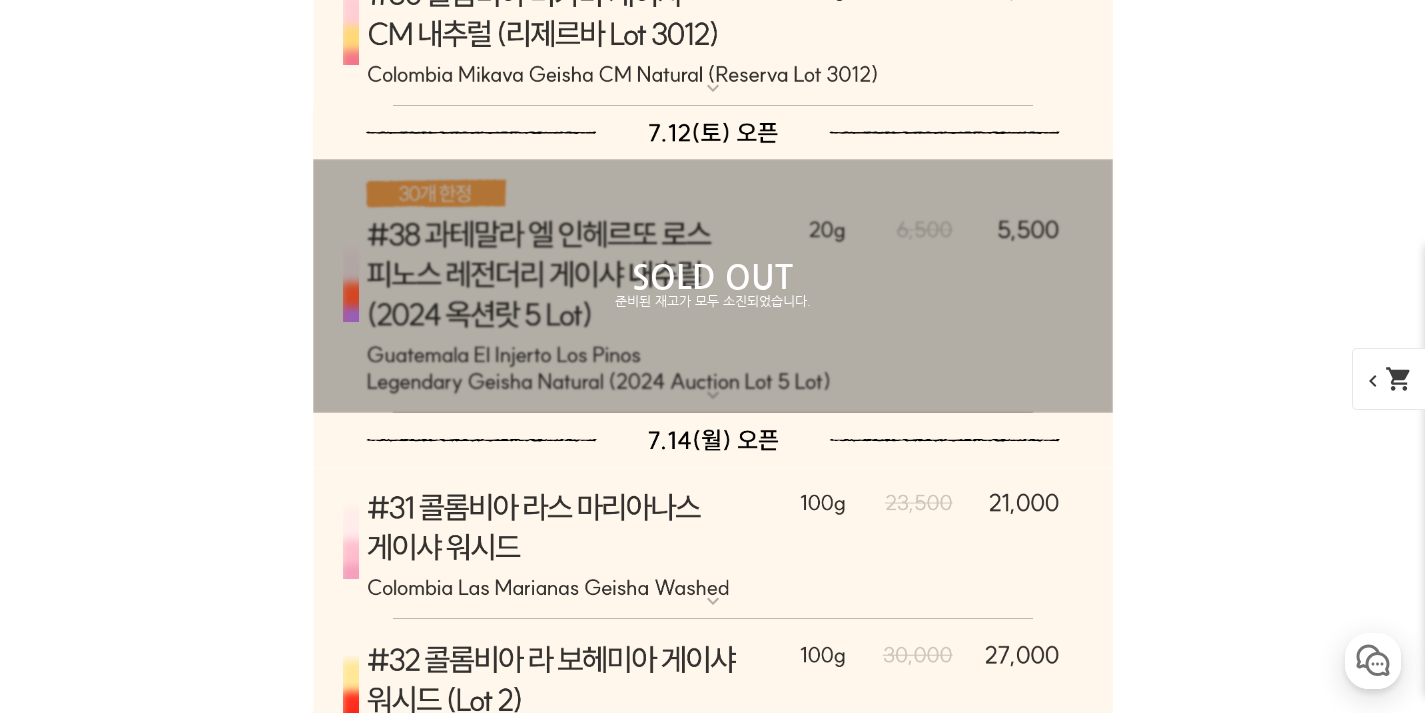 scroll, scrollTop: 9958, scrollLeft: 0, axis: vertical 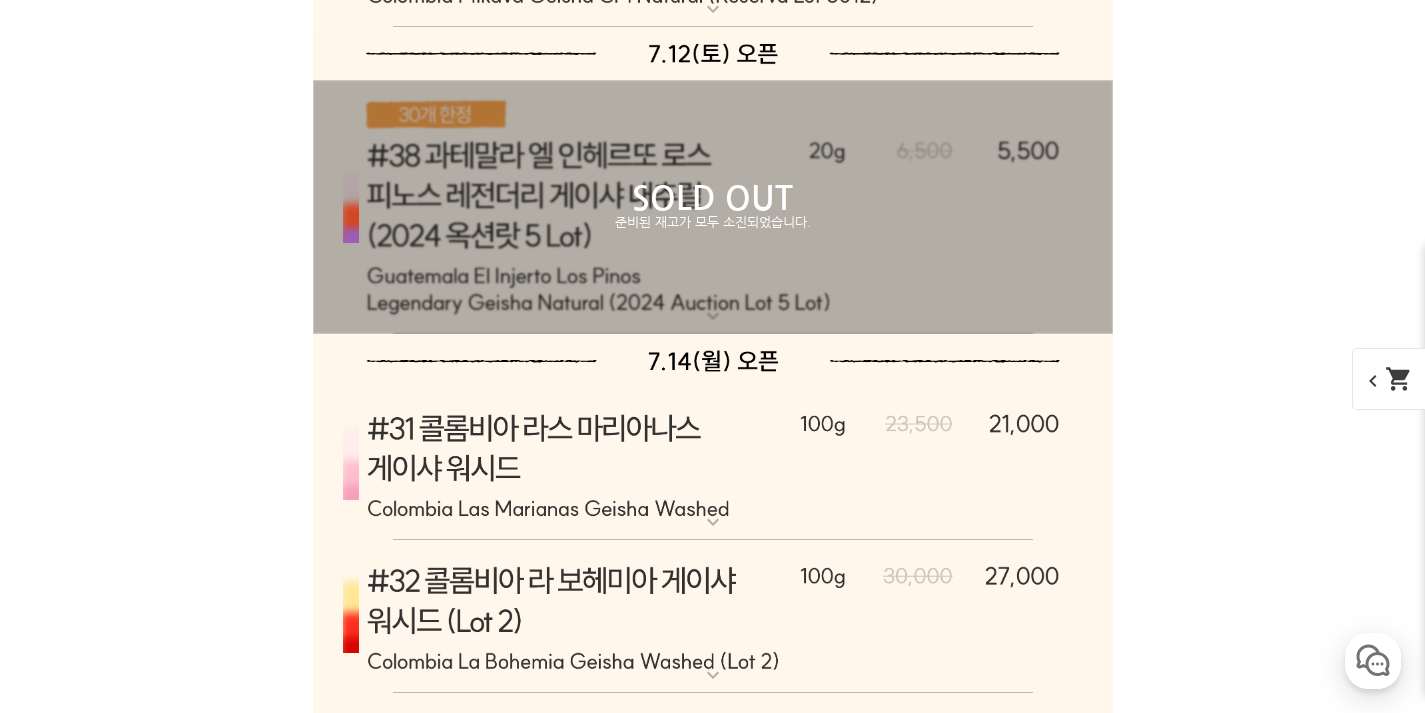 click on "만족" at bounding box center (200, 2966) 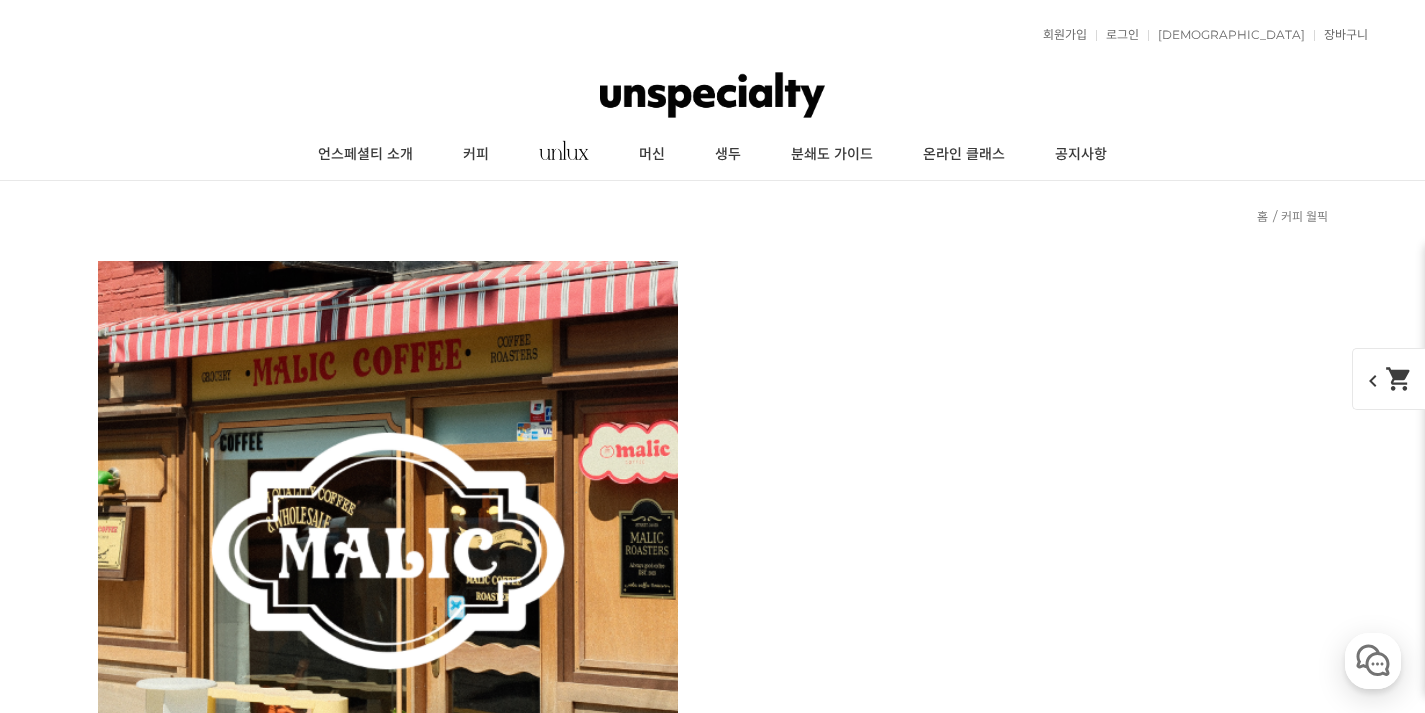 scroll, scrollTop: 9848, scrollLeft: 0, axis: vertical 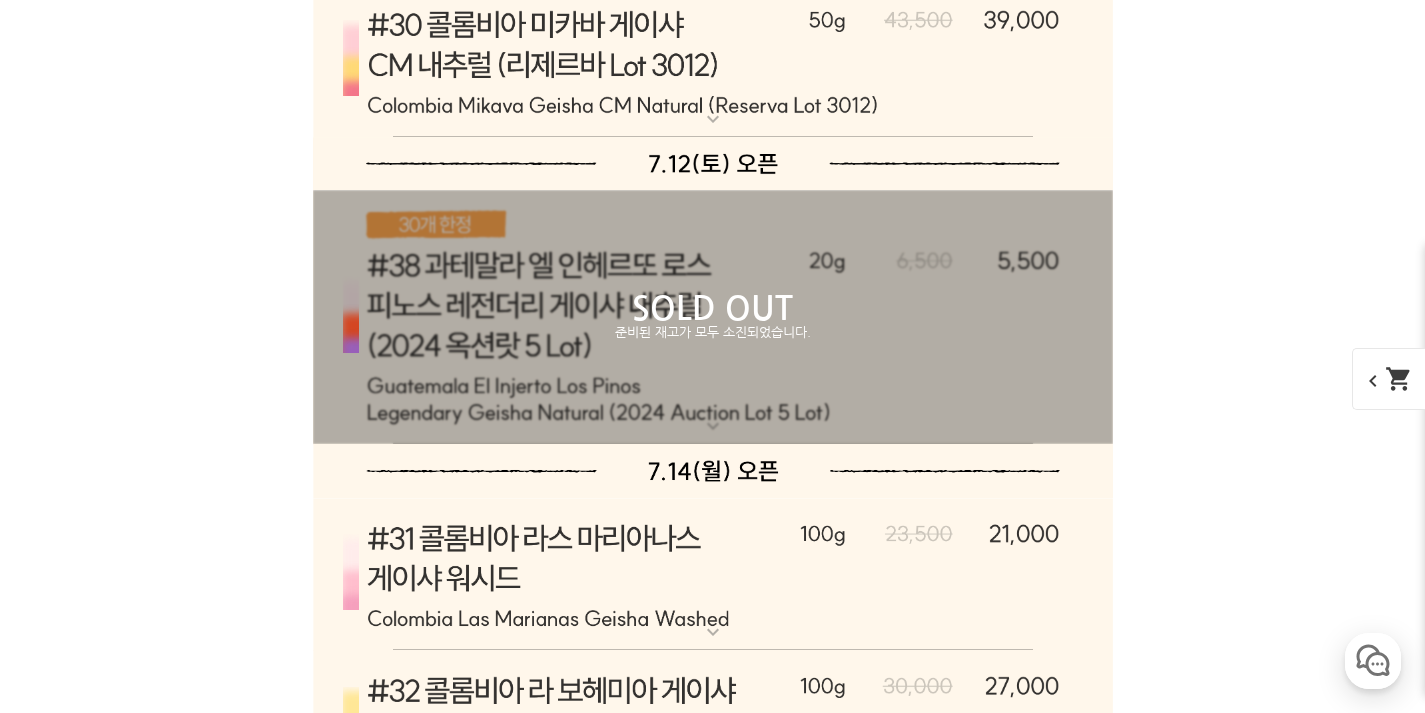 click on "상큼하고 맛있네요. 아이스로 해먹어요!" at bounding box center (291, 2797) 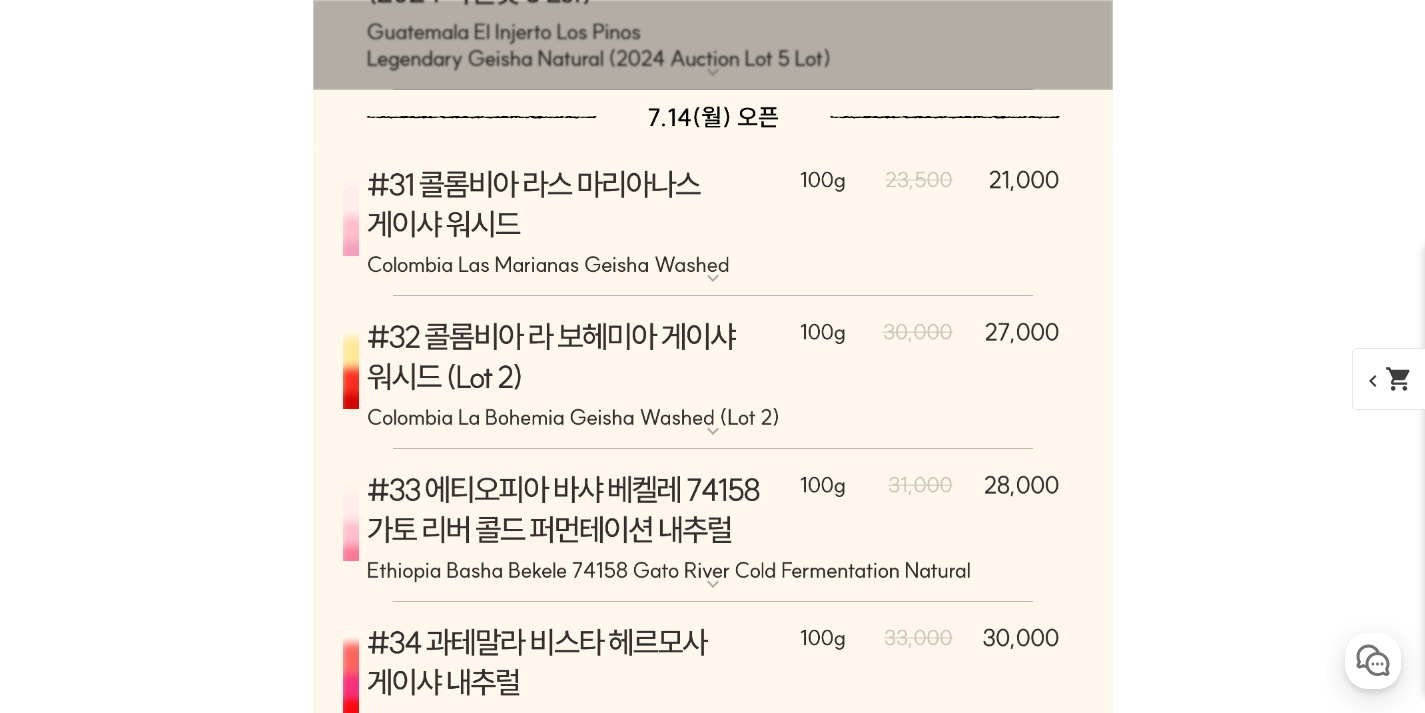 scroll, scrollTop: 10205, scrollLeft: 0, axis: vertical 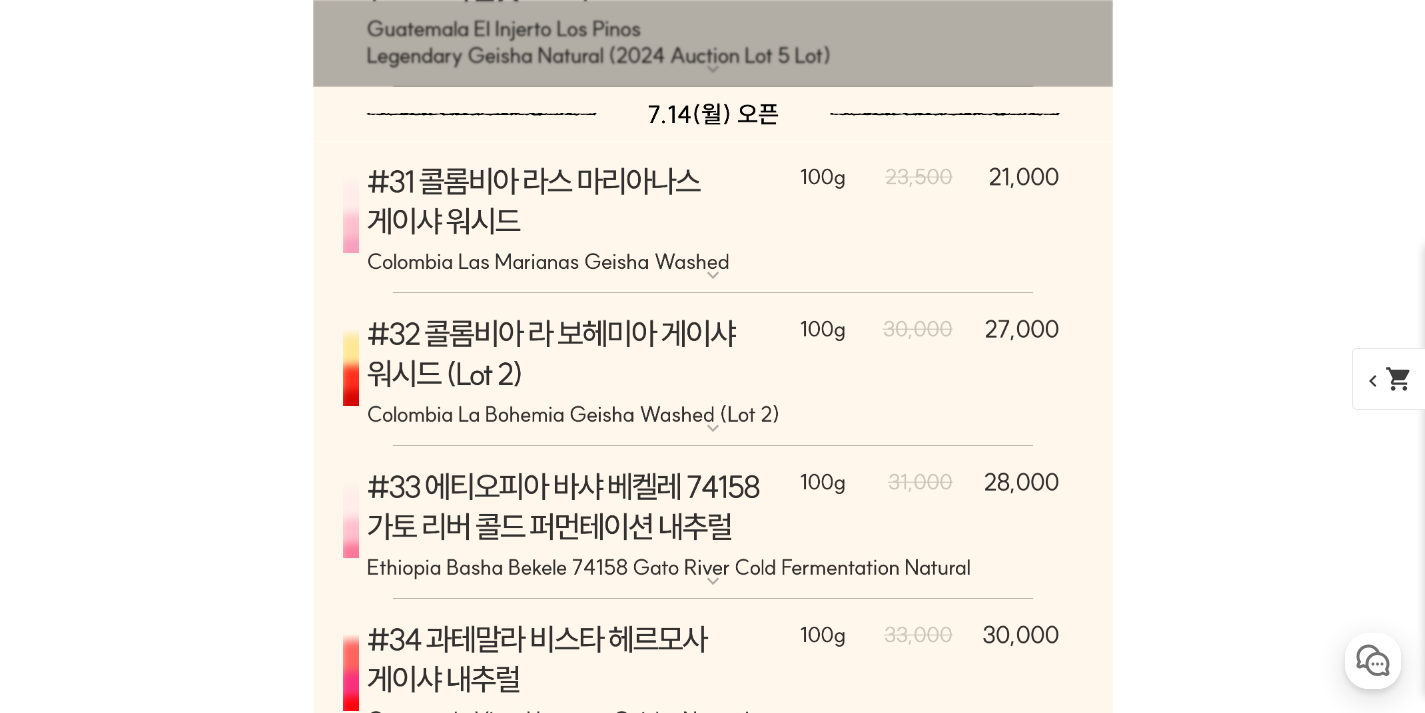 click on "만족" at bounding box center [608, 3022] 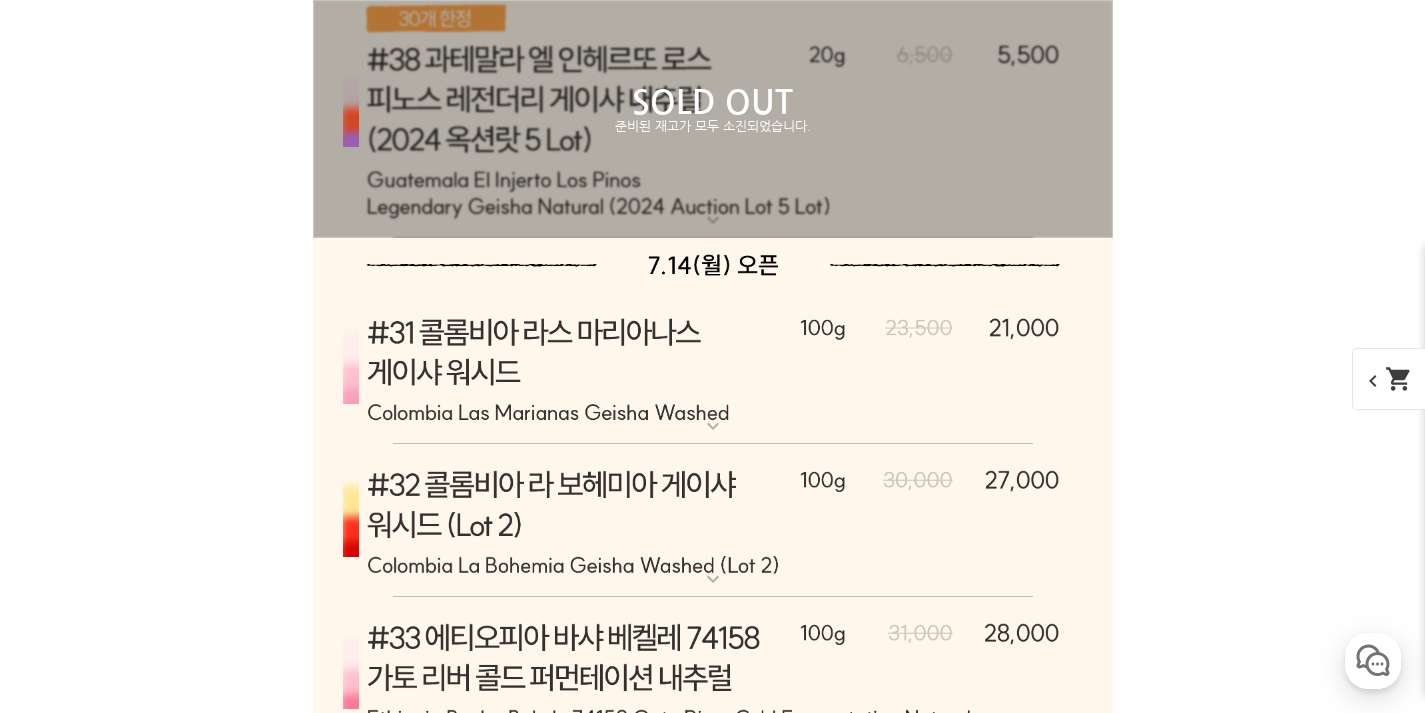 scroll, scrollTop: 10042, scrollLeft: 0, axis: vertical 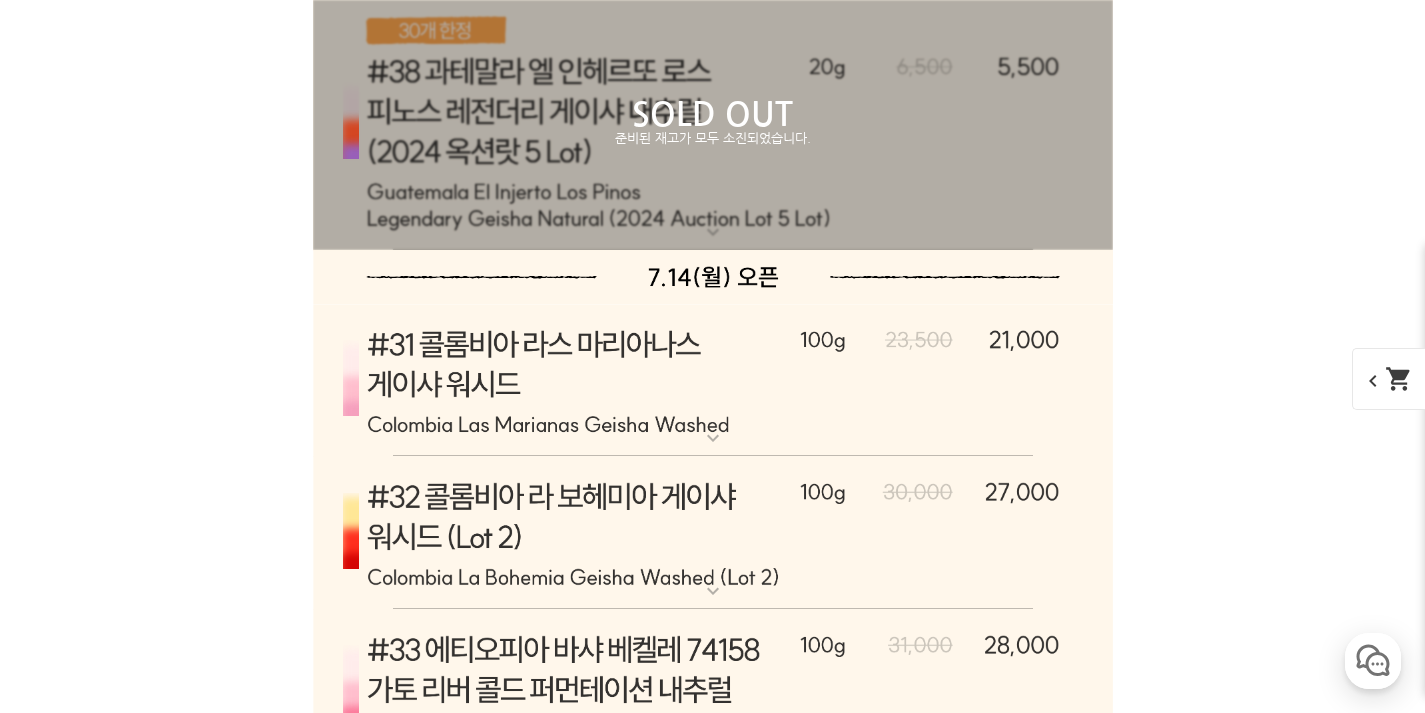 click on "만족" at bounding box center [608, 2756] 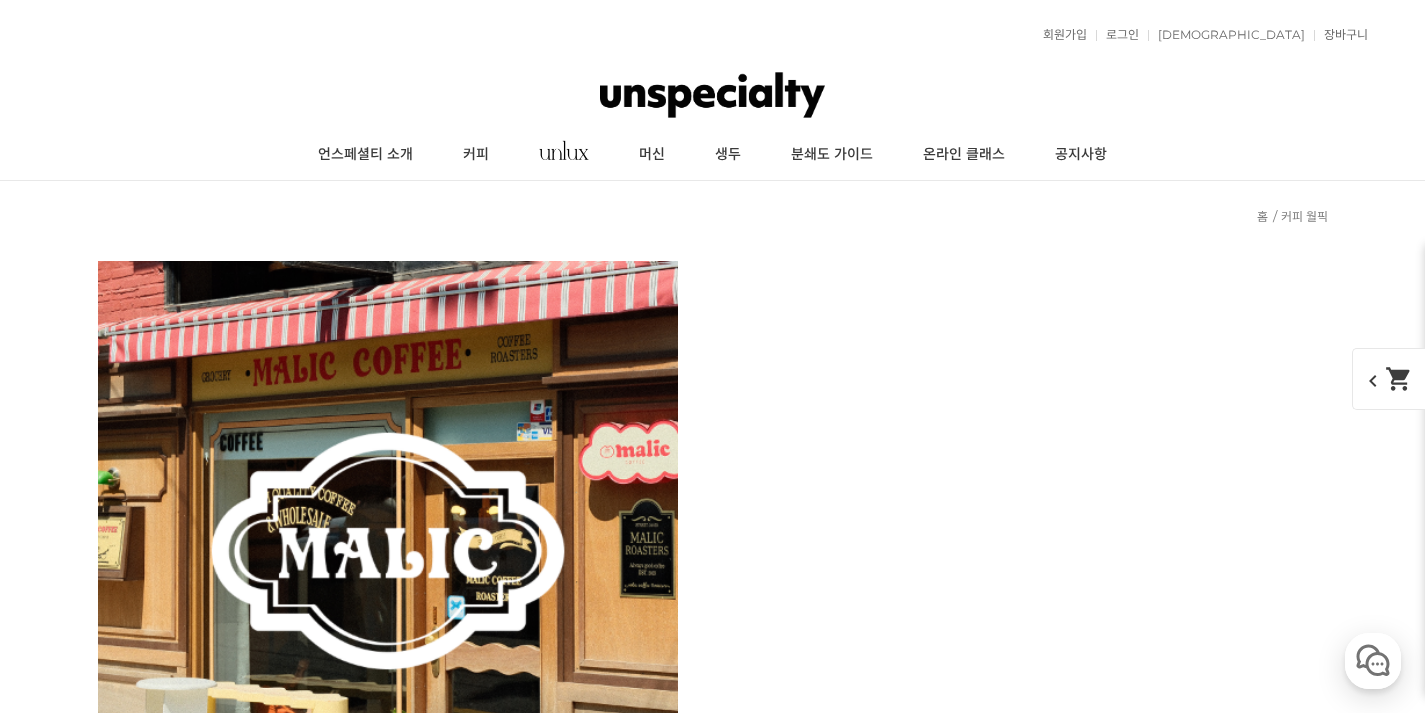 scroll, scrollTop: 9848, scrollLeft: 0, axis: vertical 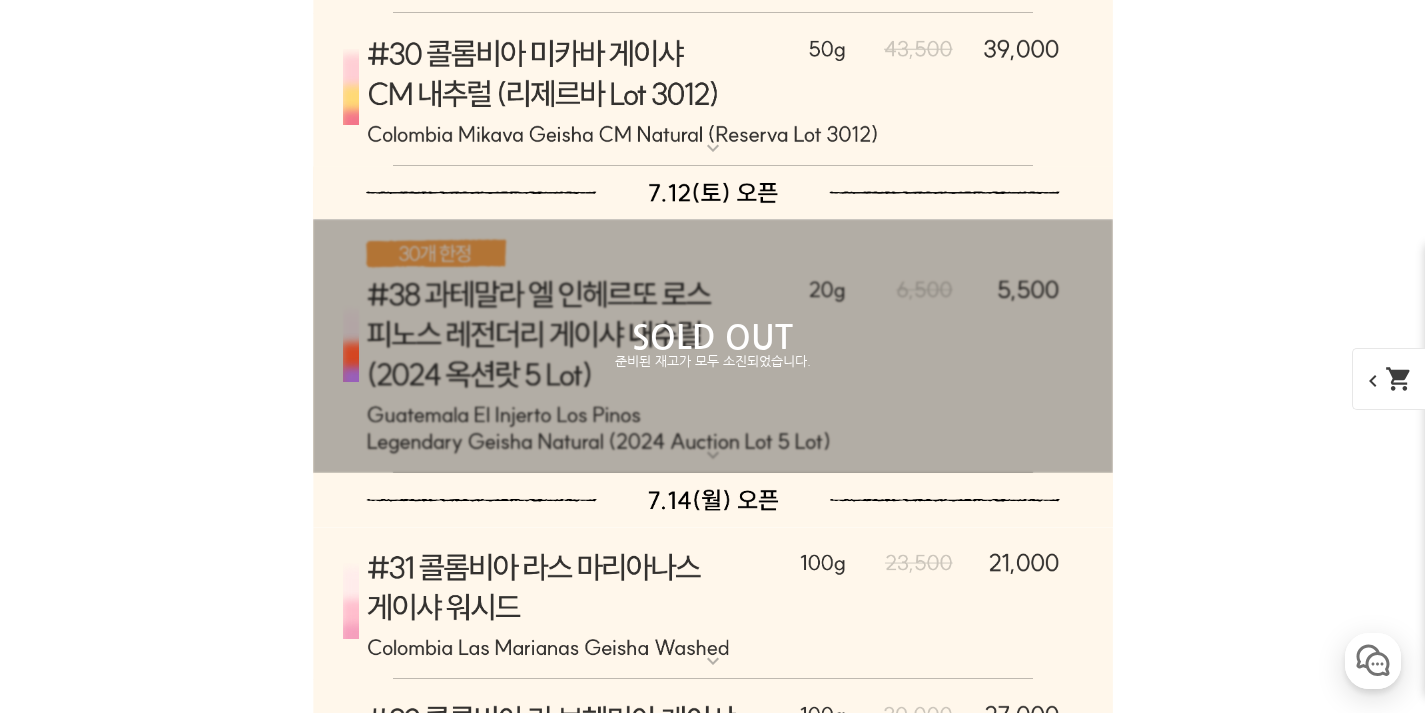 click on "컵노트가 또렷하게 잘 느껴지네요. 너무 맛있습니다." at bounding box center [608, 2903] 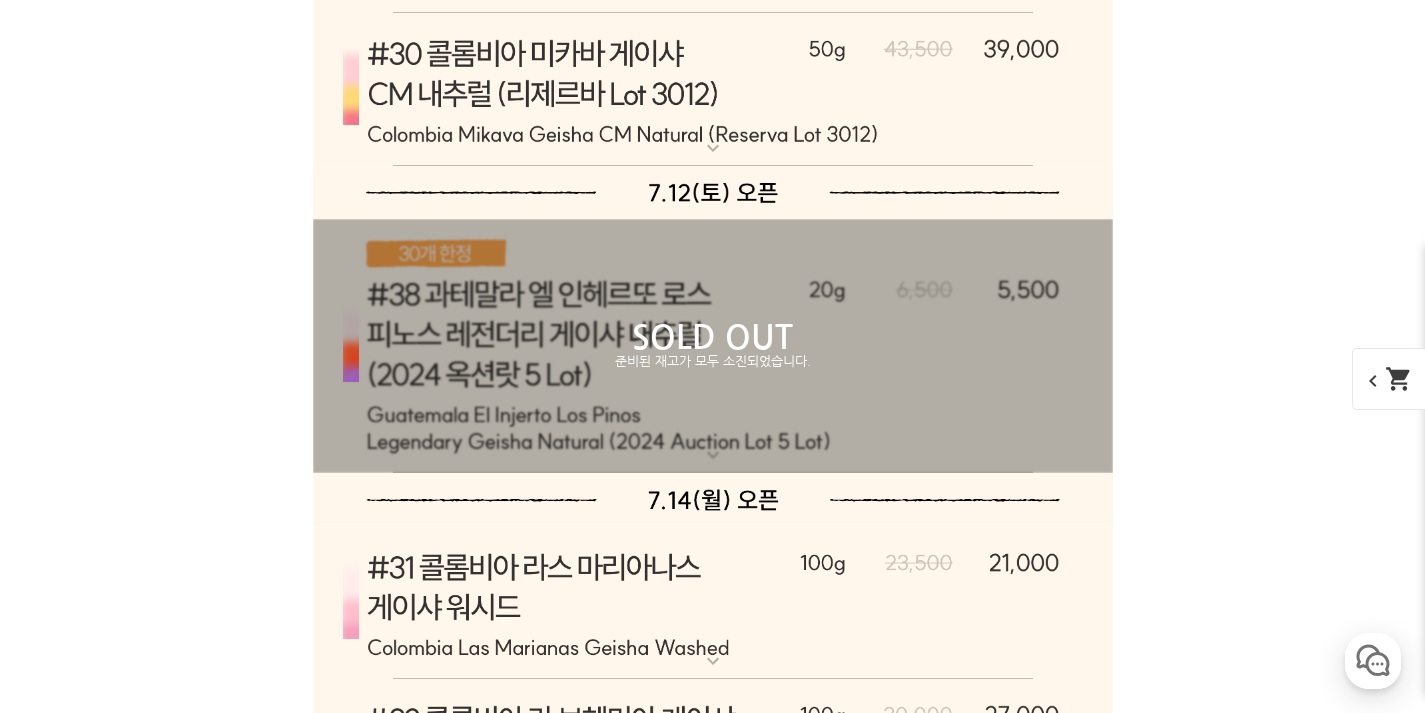 click on "데일리로 마시기 편한 드립백 셑!" at bounding box center (273, 2826) 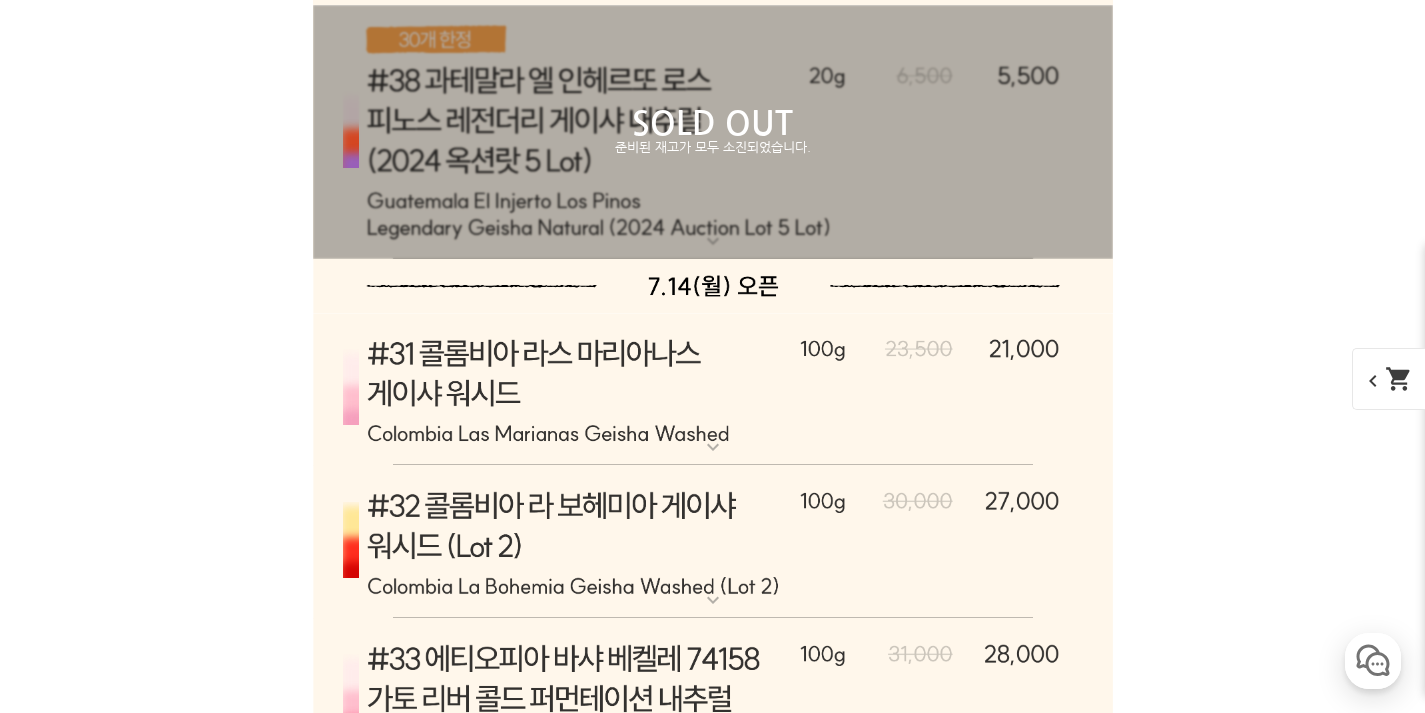 scroll, scrollTop: 10038, scrollLeft: 0, axis: vertical 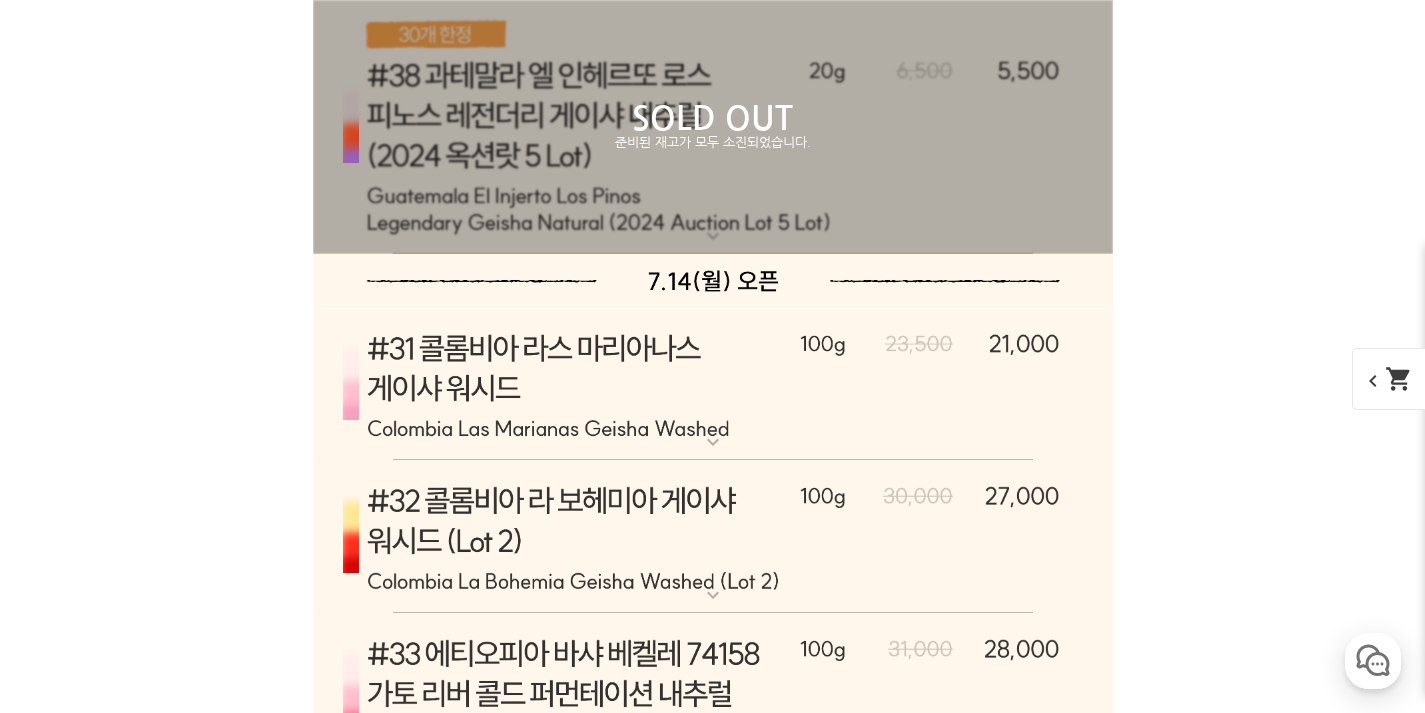 click on "상품배송 잘 받았습니다" at bounding box center (251, 2940) 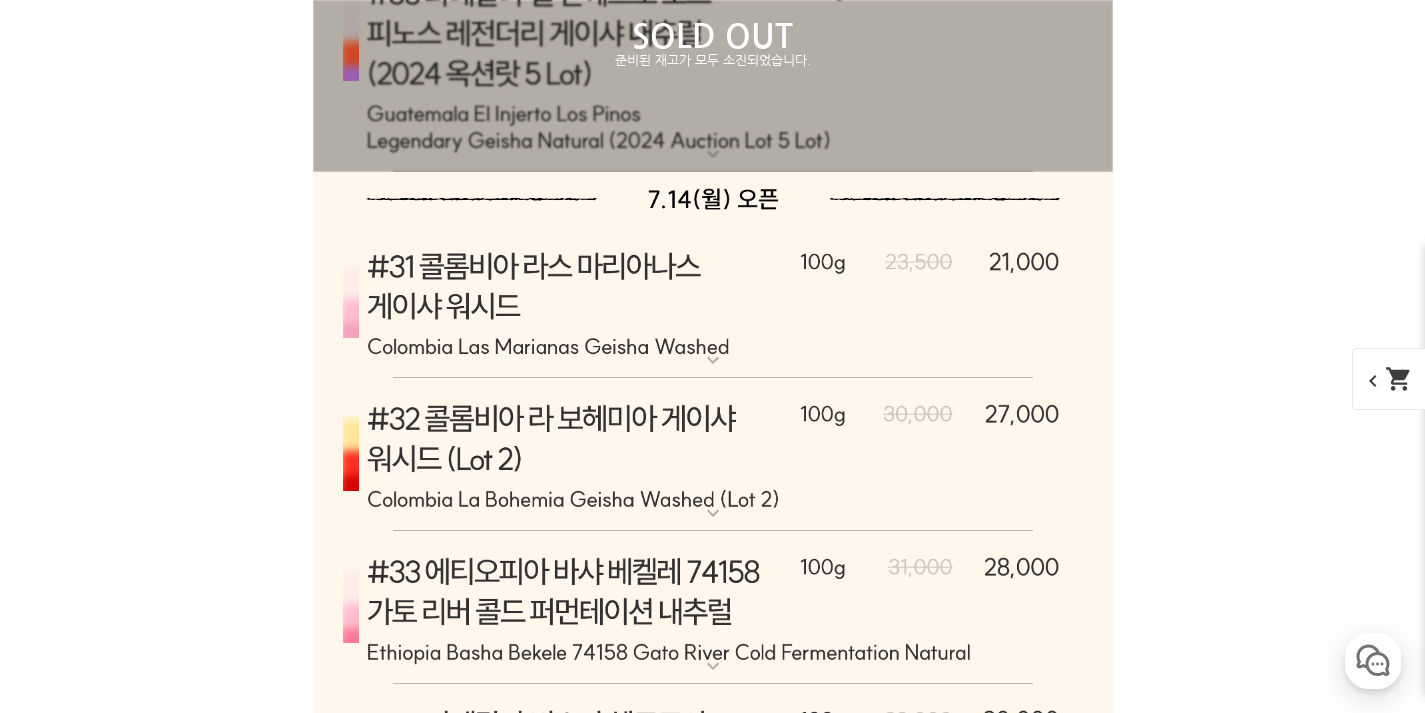 click on "8" at bounding box center (713, 3225) 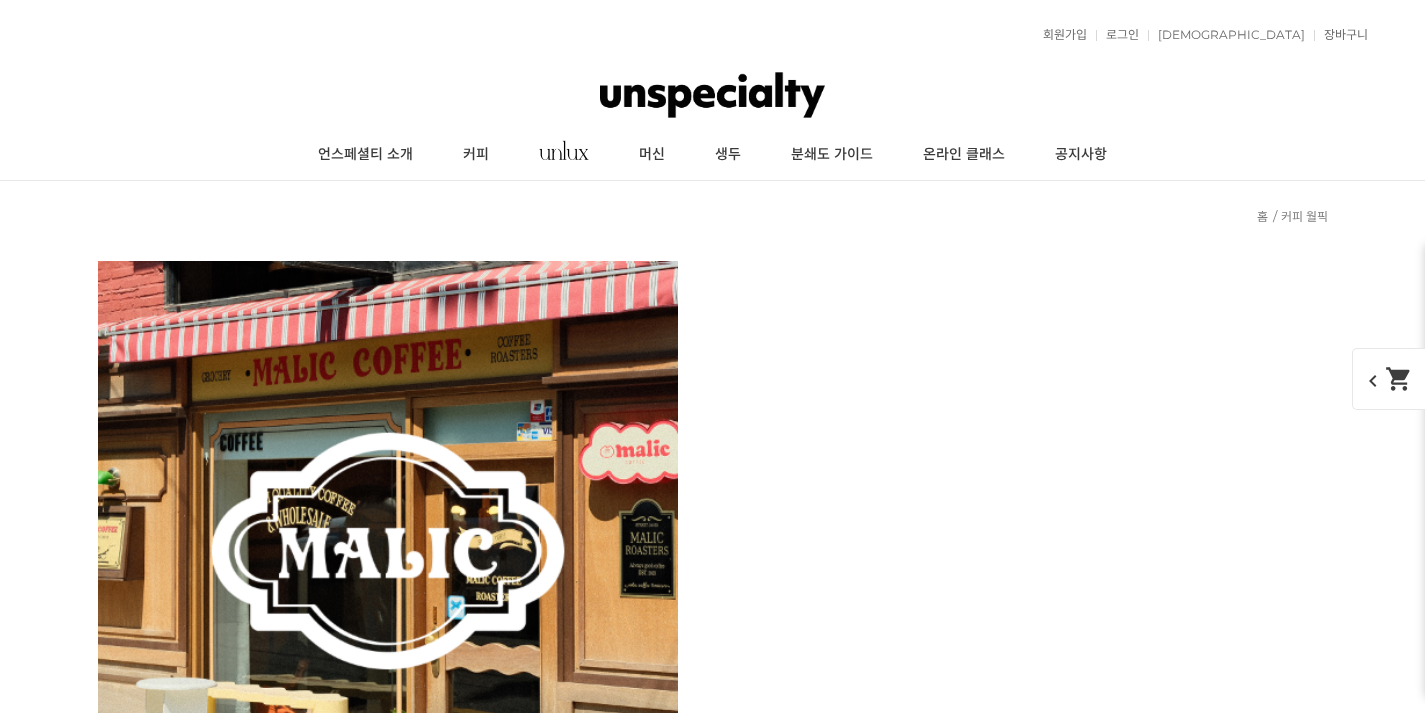 scroll, scrollTop: 9848, scrollLeft: 0, axis: vertical 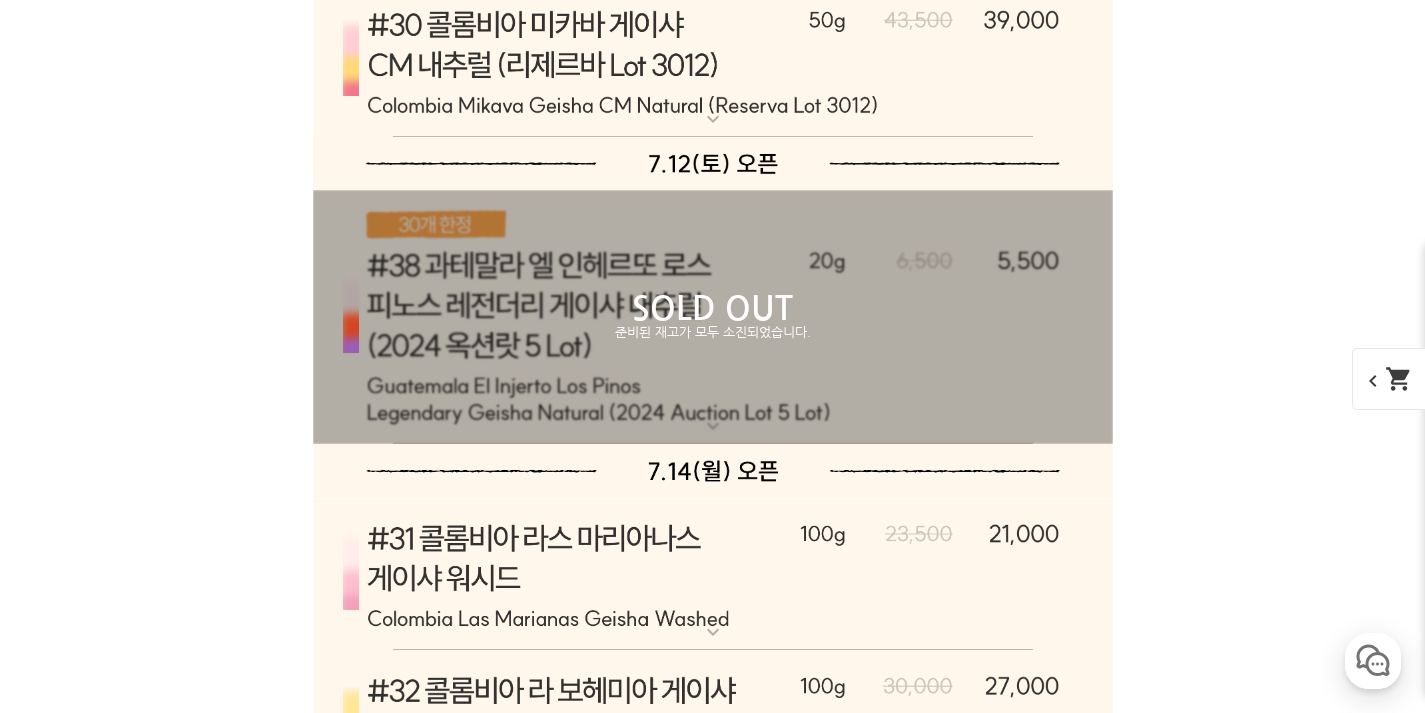 click on "작년에 마셨던 애플주스 다시 나와 바로 주문 했어요." at bounding box center (326, 3025) 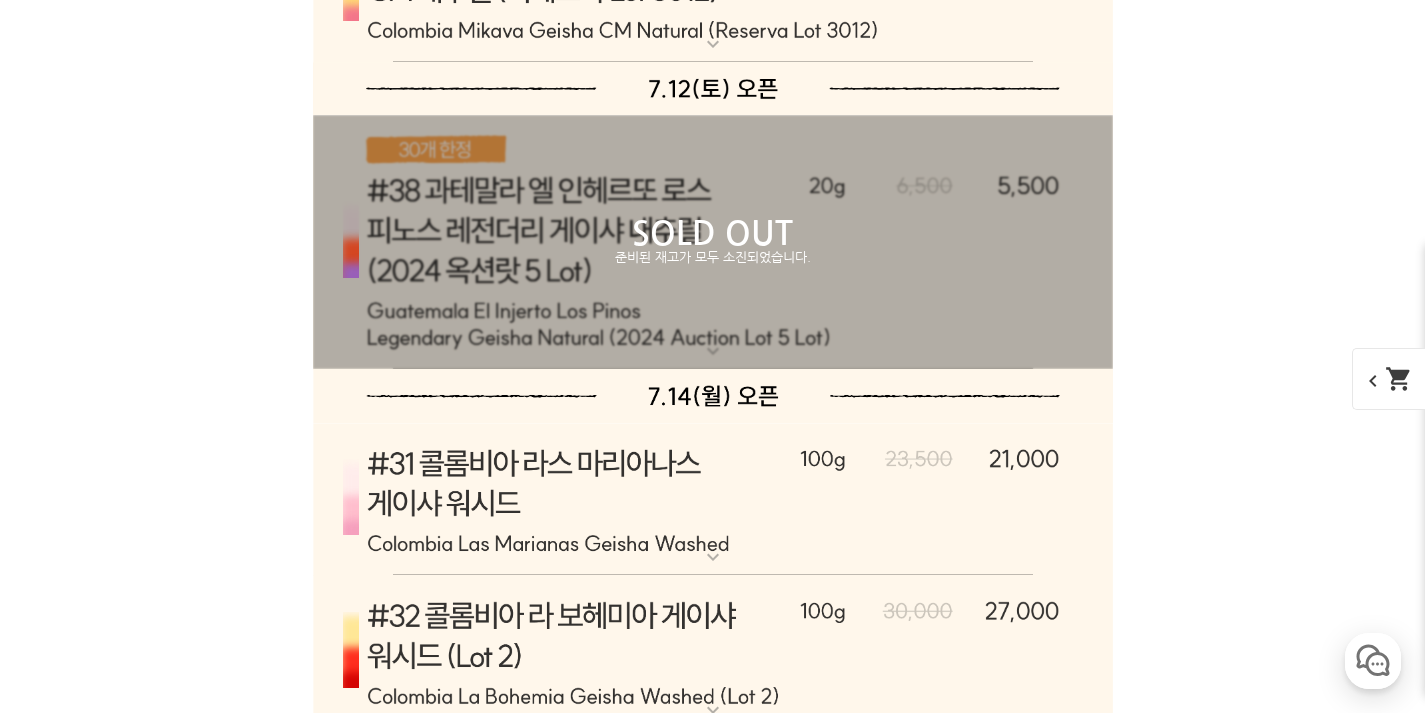 scroll, scrollTop: 9934, scrollLeft: 0, axis: vertical 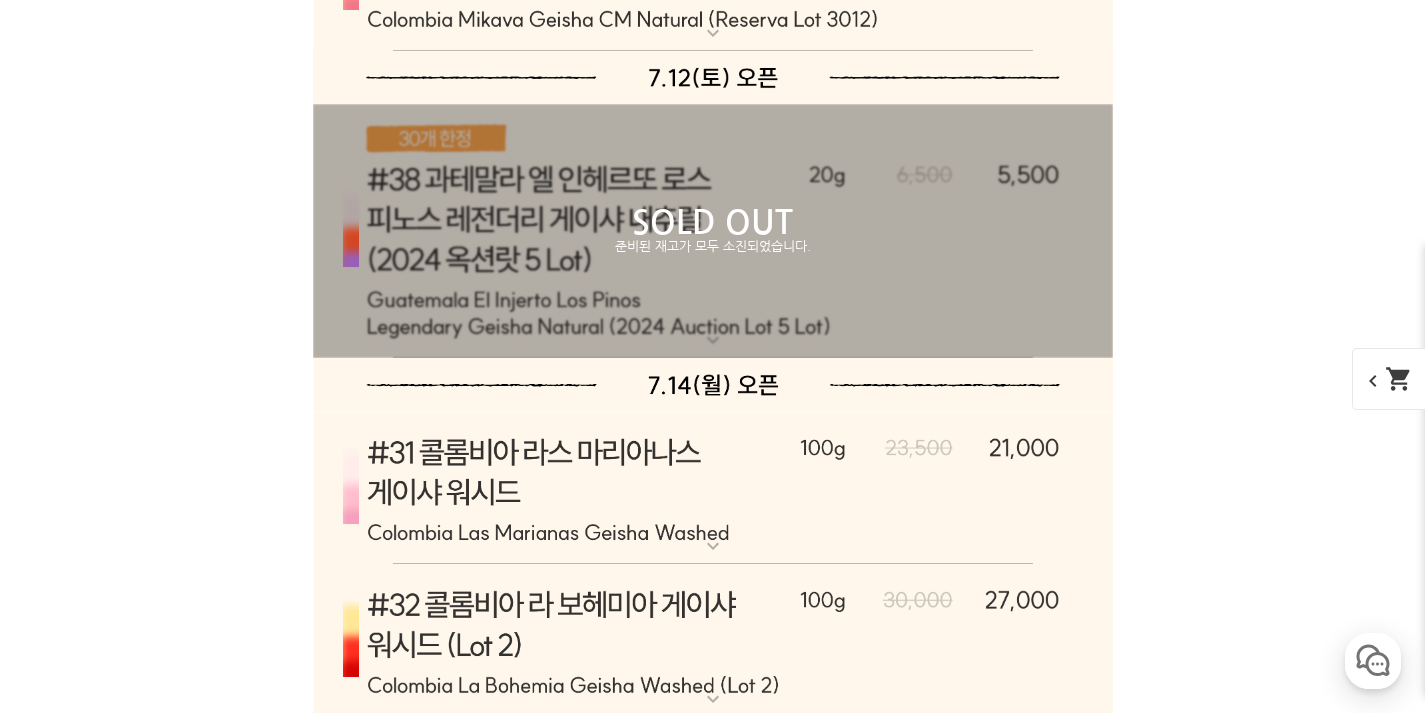 click on "아주 깔끔하고 목넘김이 편한 원두입니다. 부드럽게 드시기 좋아요!" at bounding box center [363, 3216] 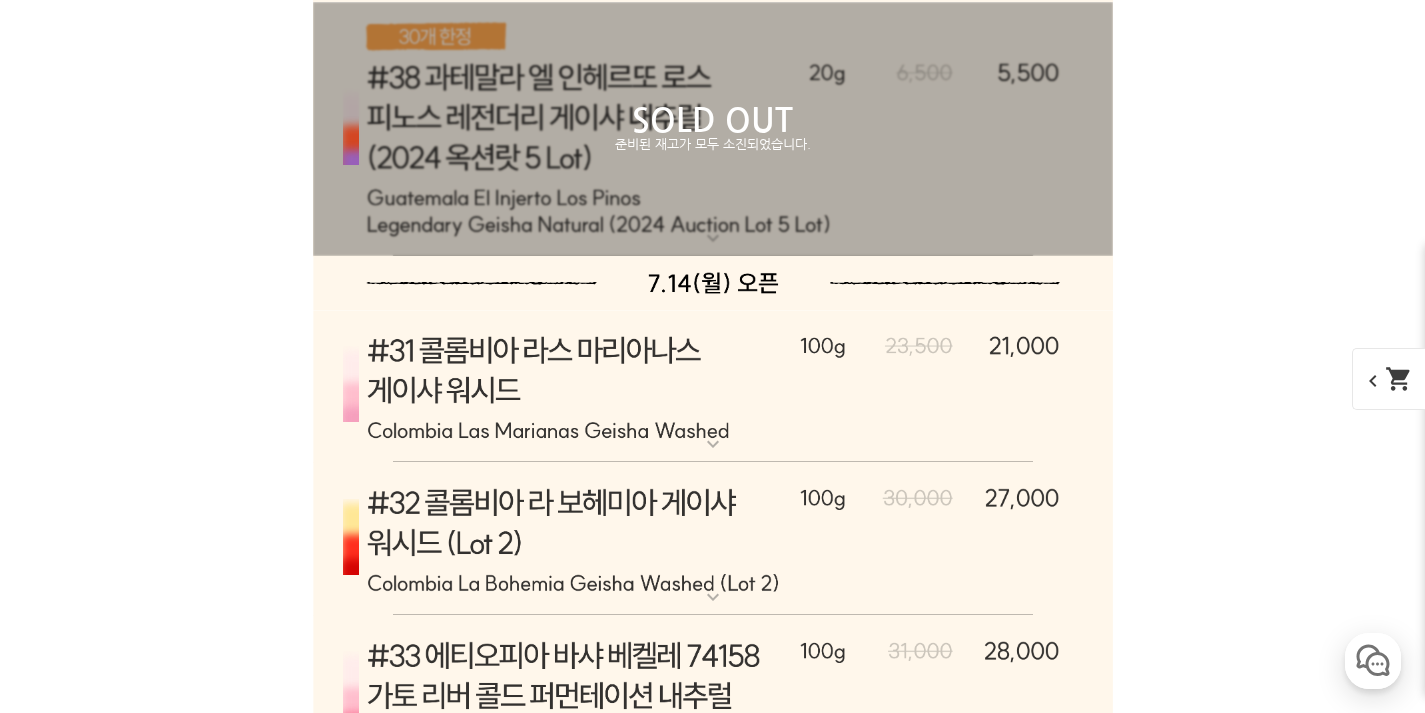 scroll, scrollTop: 10037, scrollLeft: 0, axis: vertical 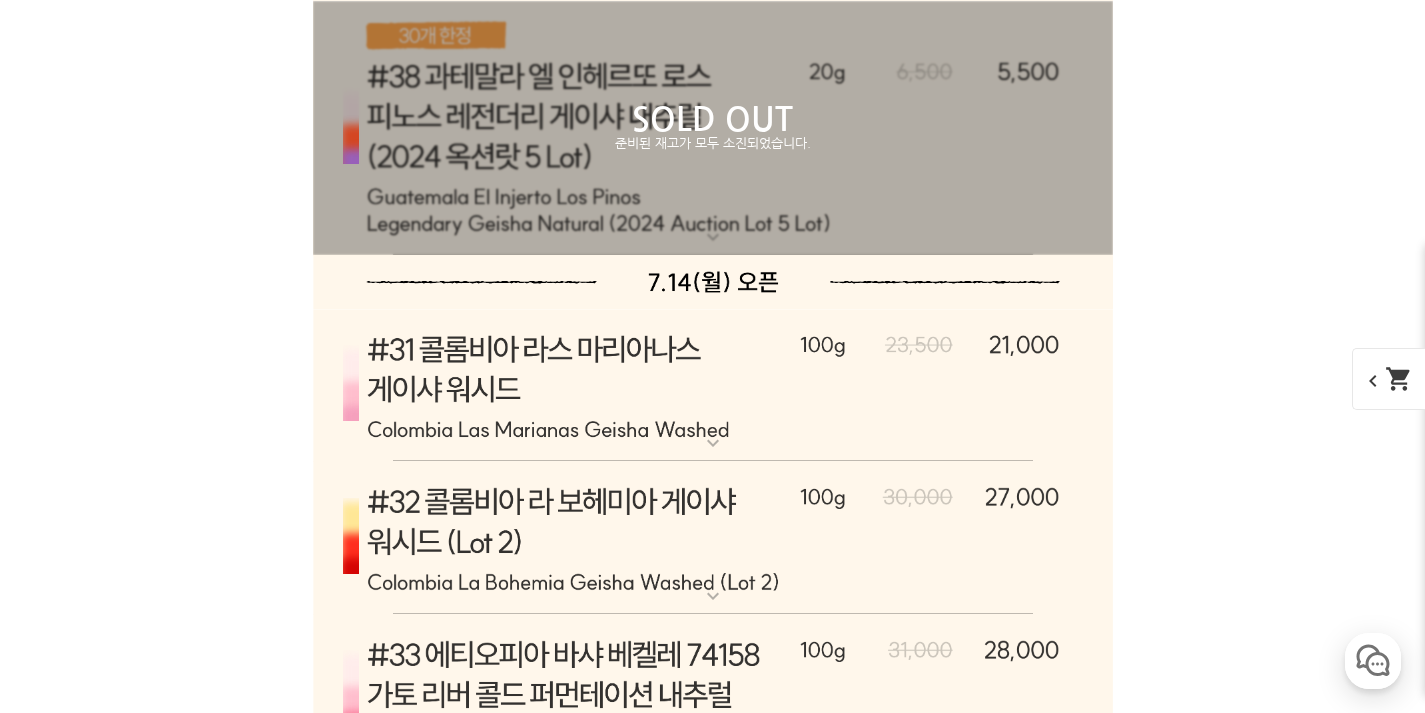 click on "작년에 마셨던 애플주스 다시 나와 바로 주문 했어요." at bounding box center [326, 3189] 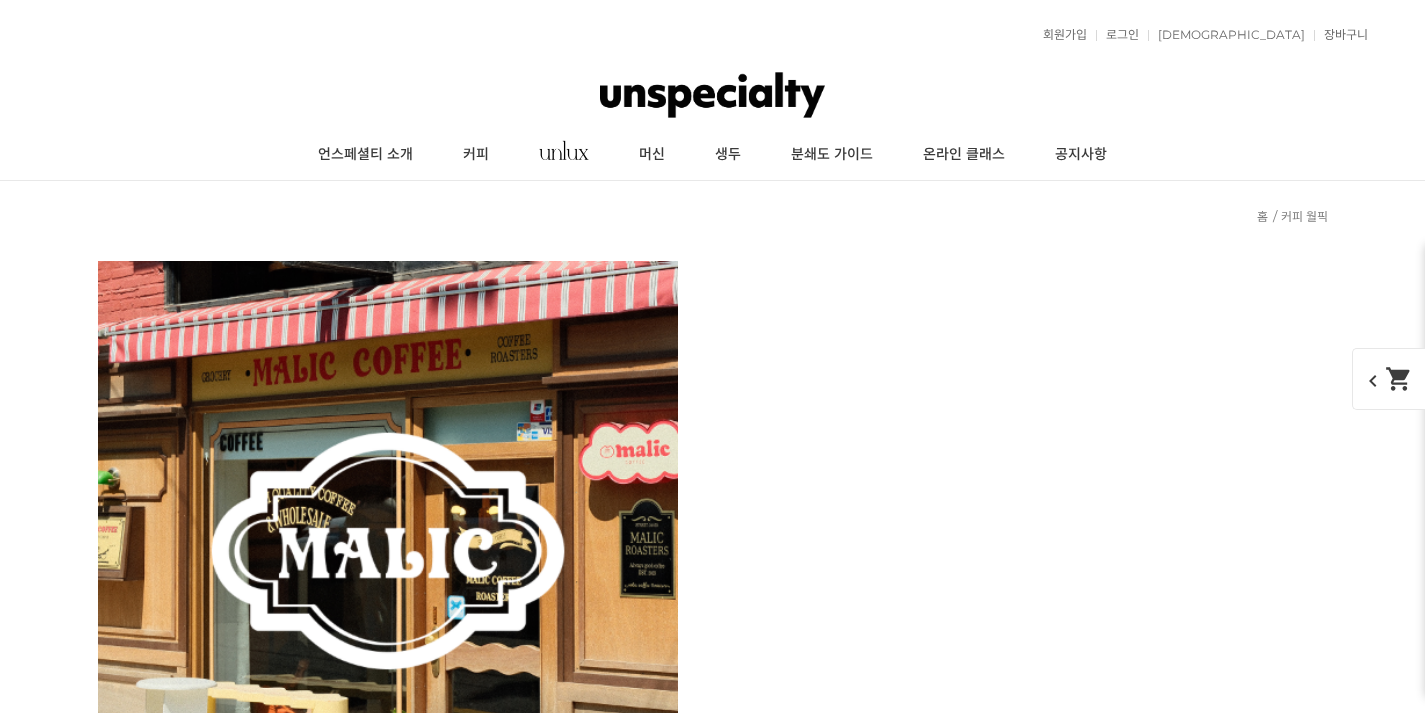 scroll, scrollTop: 9848, scrollLeft: 0, axis: vertical 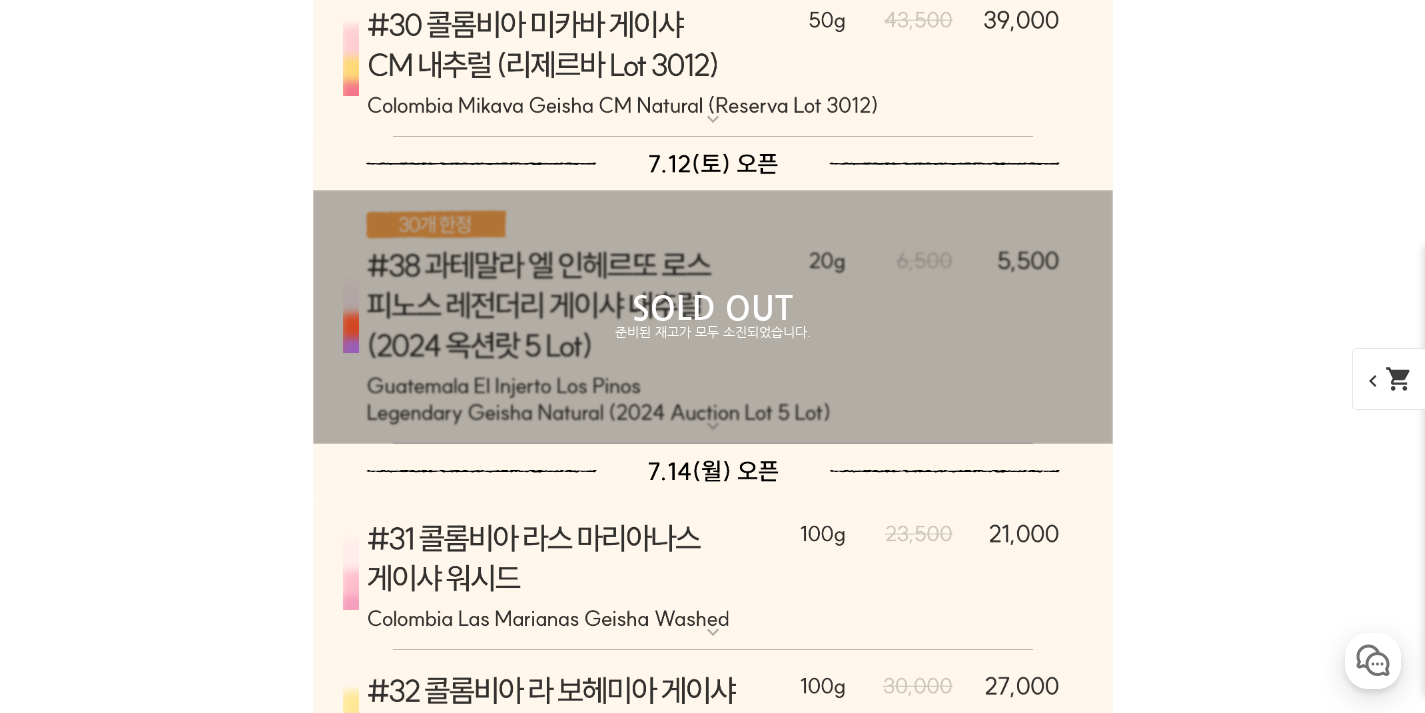 click on "처음 먹어보는데 괜찮네요. 권장 디게싱이 2주라는 점이 좀 특이했습니다" at bounding box center (379, 3025) 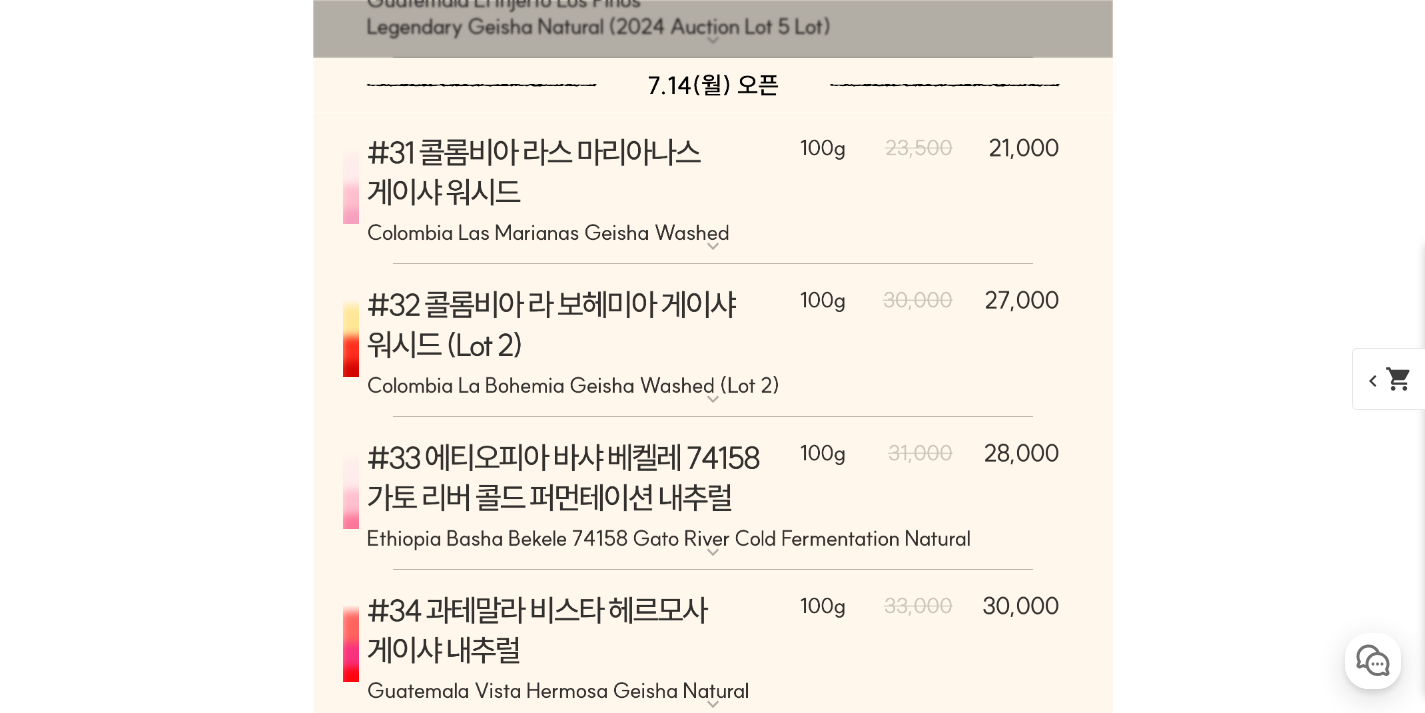 scroll, scrollTop: 10252, scrollLeft: 0, axis: vertical 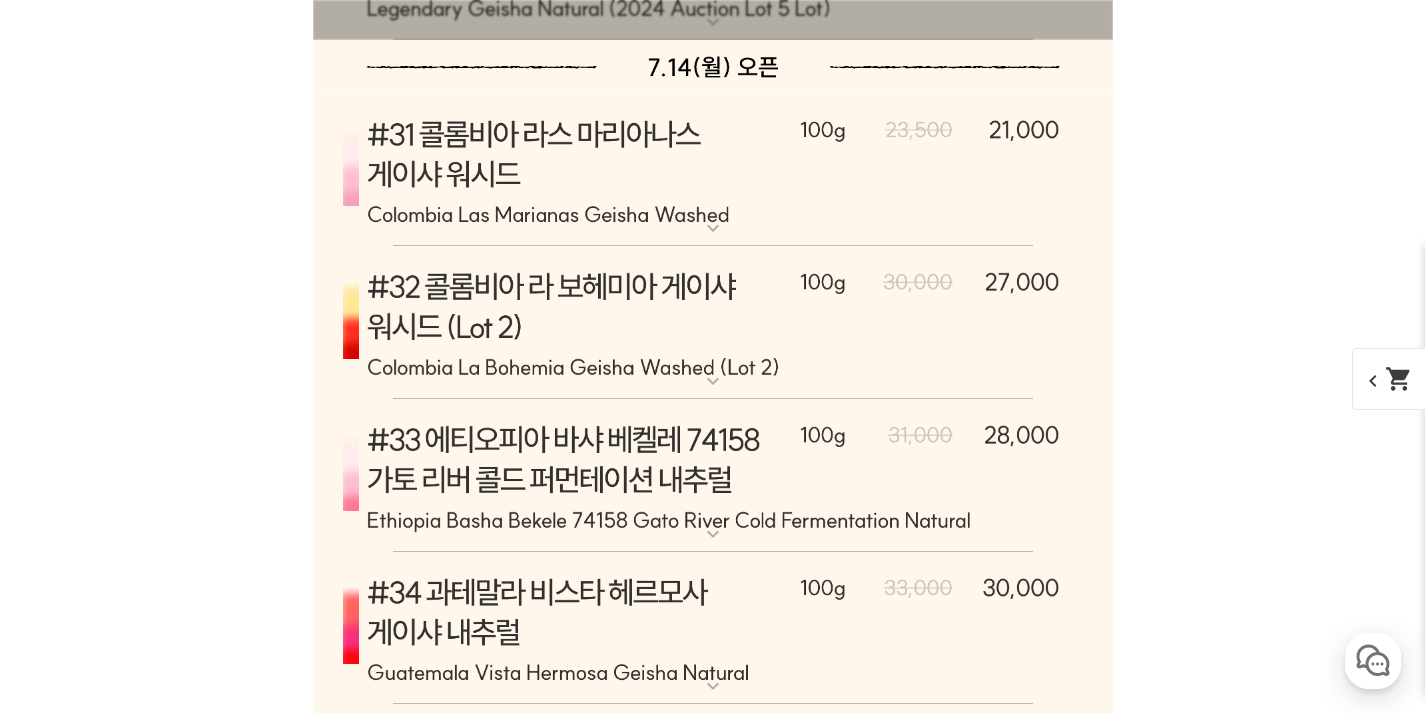 click on "10" at bounding box center [791, 3023] 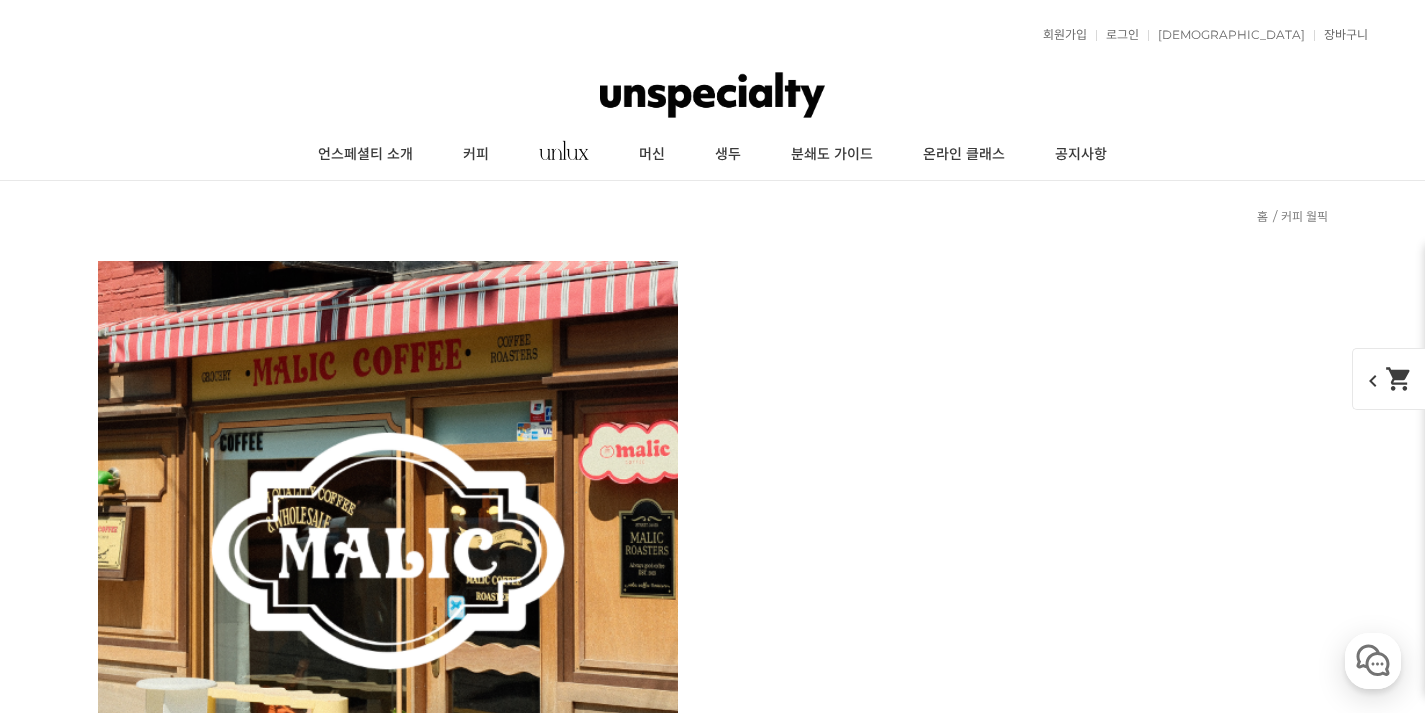 scroll, scrollTop: 9849, scrollLeft: 0, axis: vertical 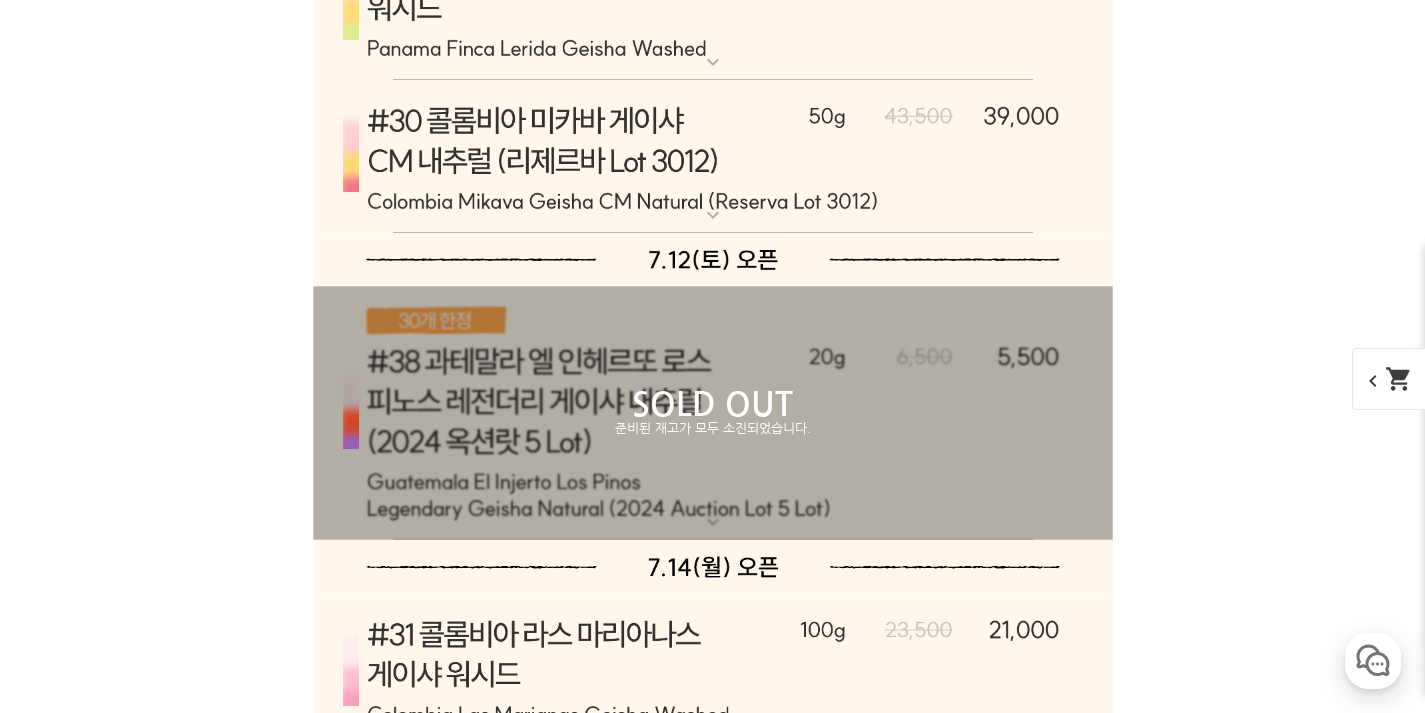 click on "맛있습니다..배송이 폭우로 인해 늦은것만 빼고
만족합니다" at bounding box center (342, 2817) 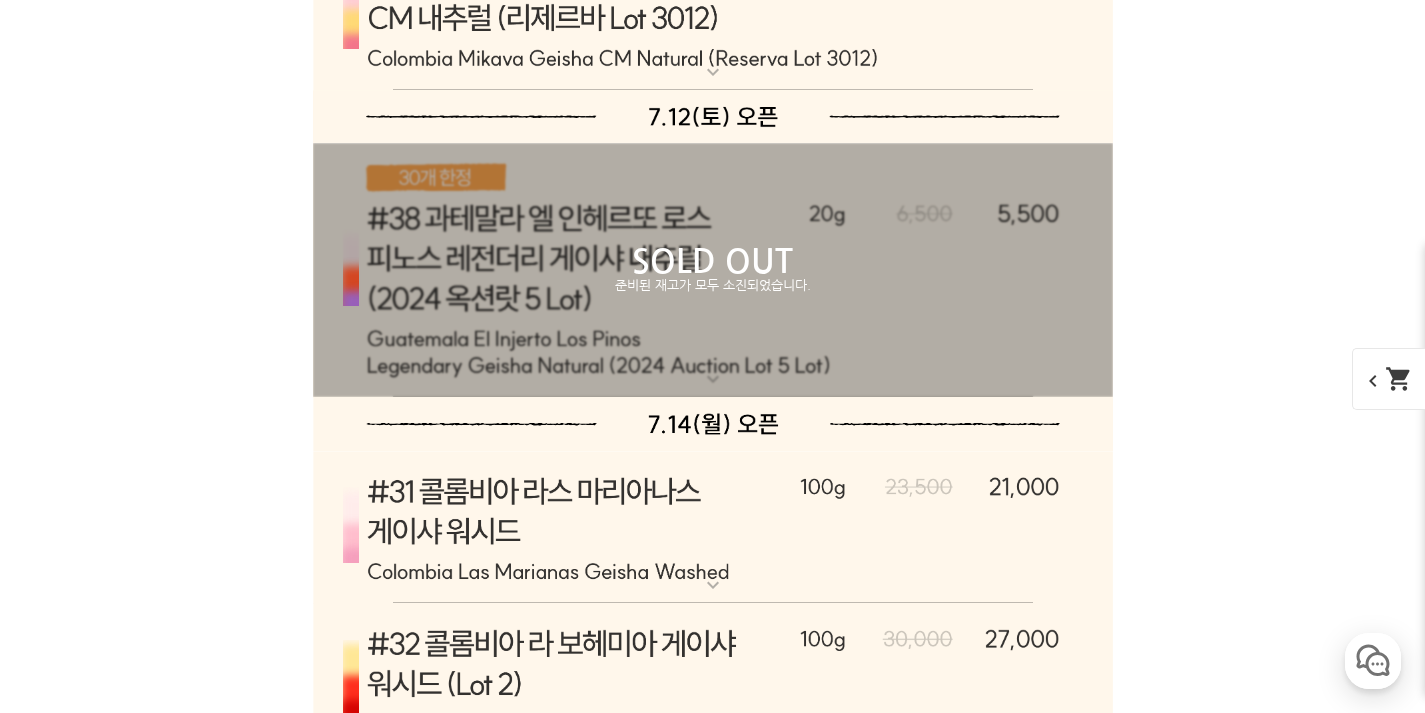 scroll, scrollTop: 9892, scrollLeft: 0, axis: vertical 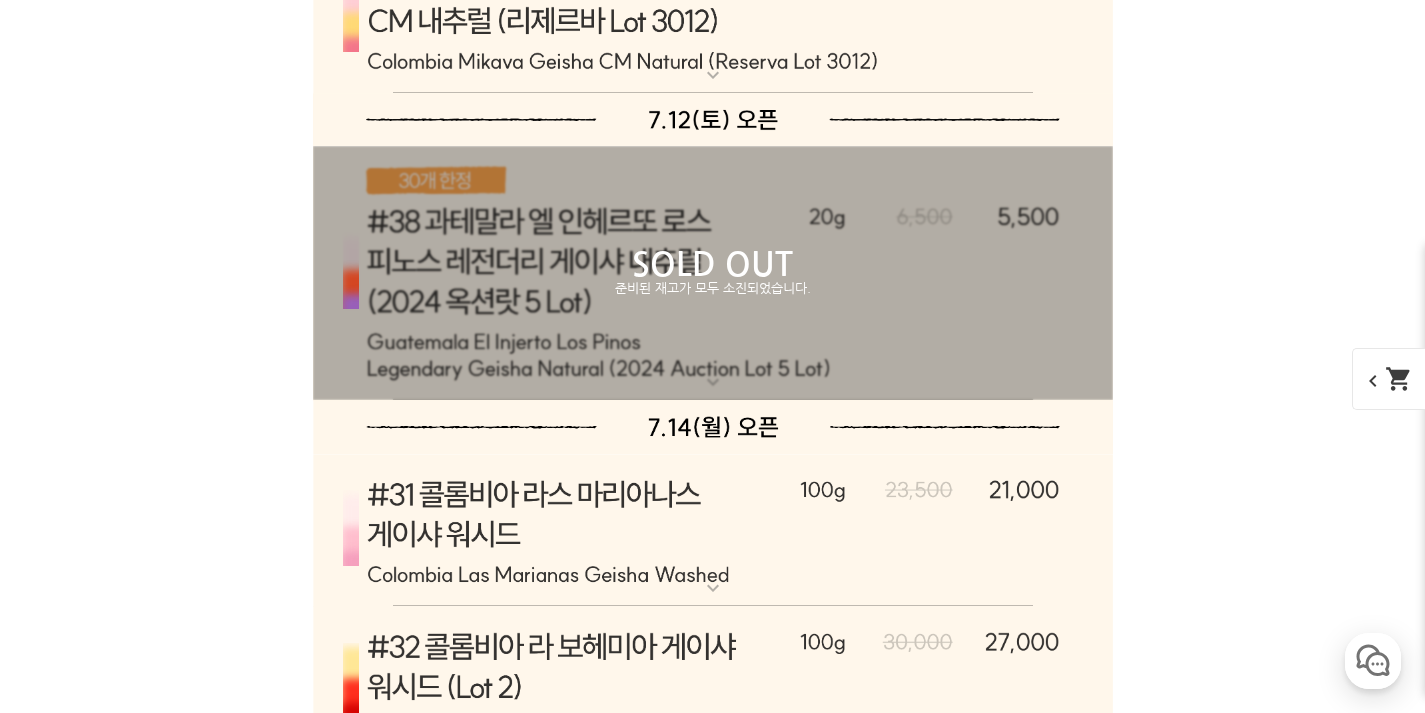 click on "맛있습니다  만족합니다.~^^" at bounding box center [261, 3106] 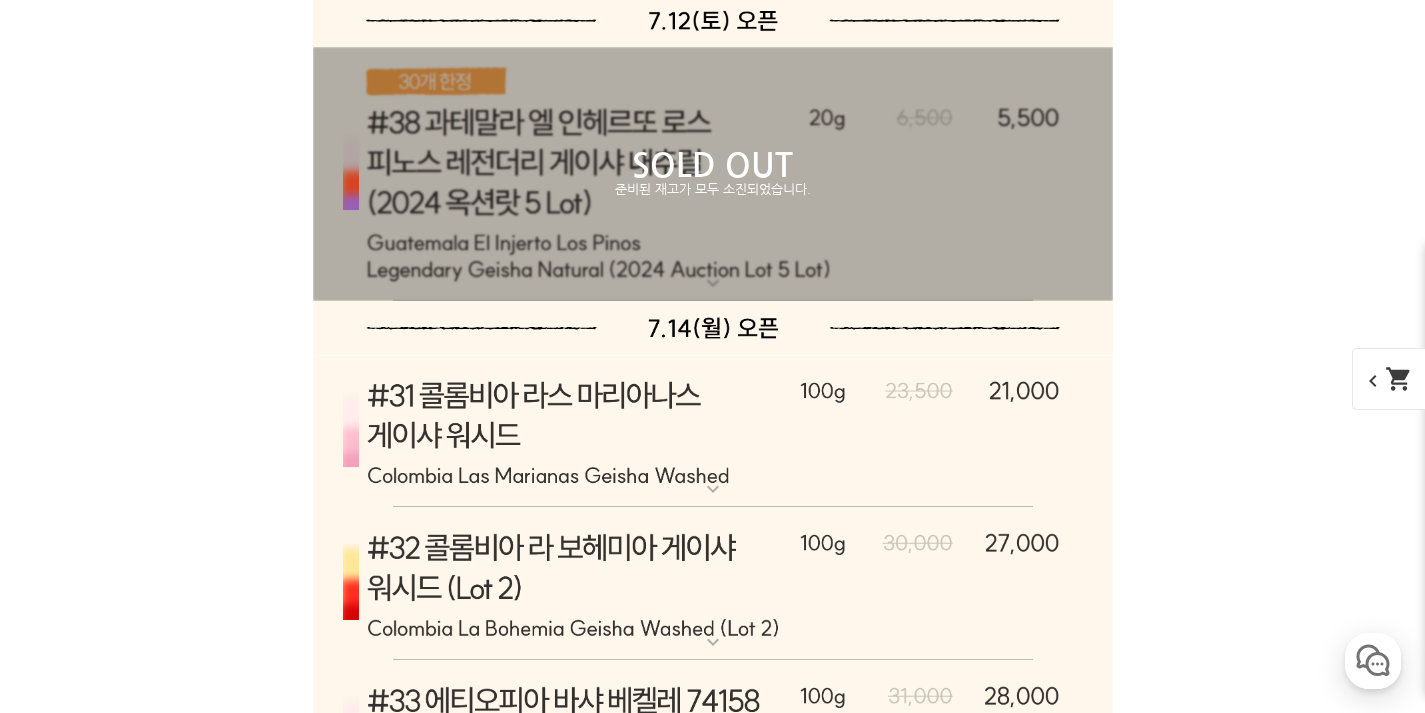 scroll, scrollTop: 9997, scrollLeft: 0, axis: vertical 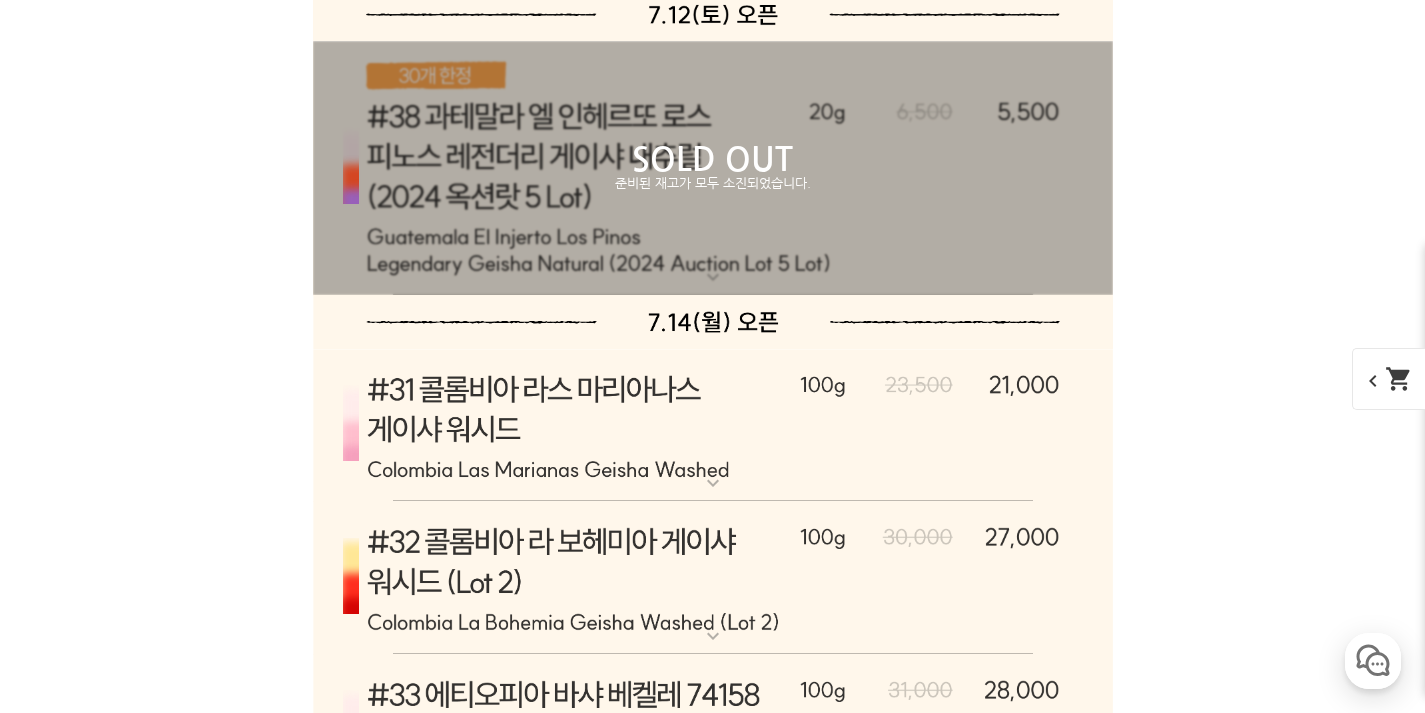 click on "작년 스몰월픽에 이어 믿고 먹는 말릭!!" at bounding box center (288, 3153) 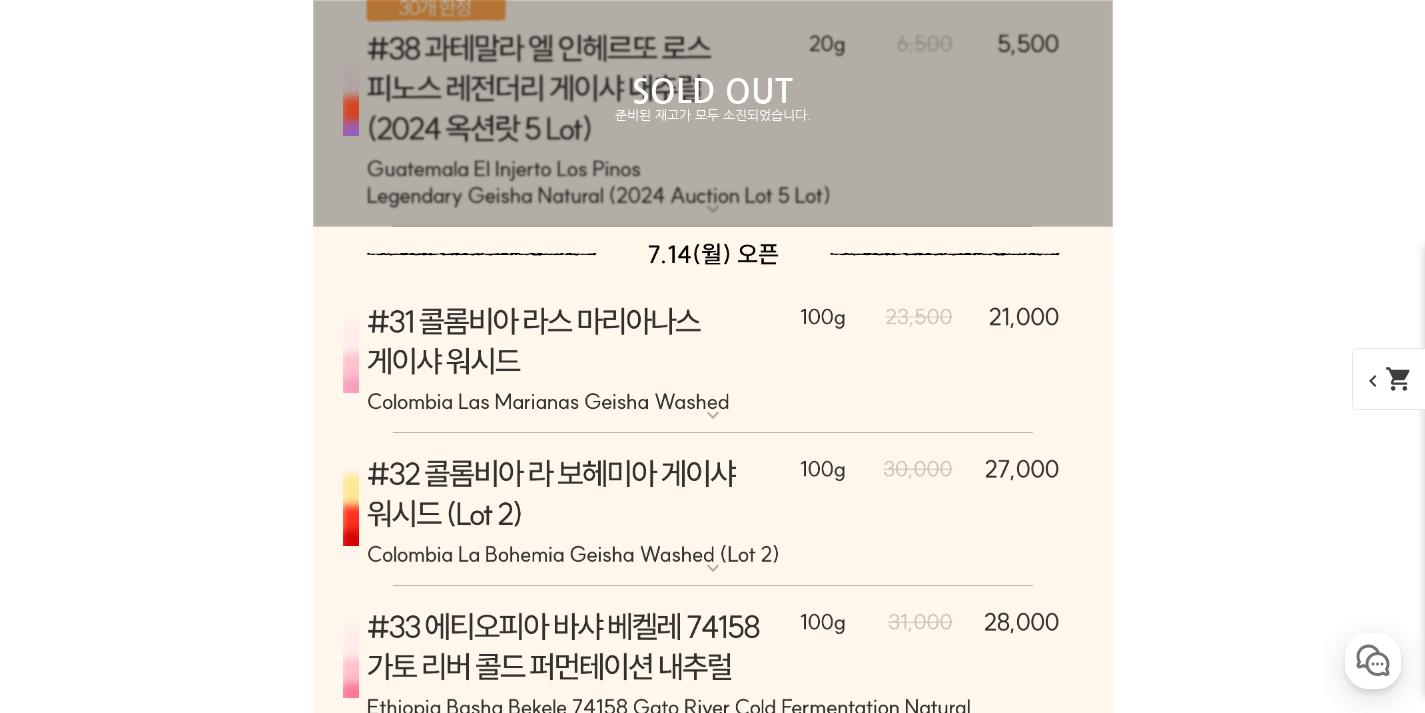 scroll, scrollTop: 10071, scrollLeft: 0, axis: vertical 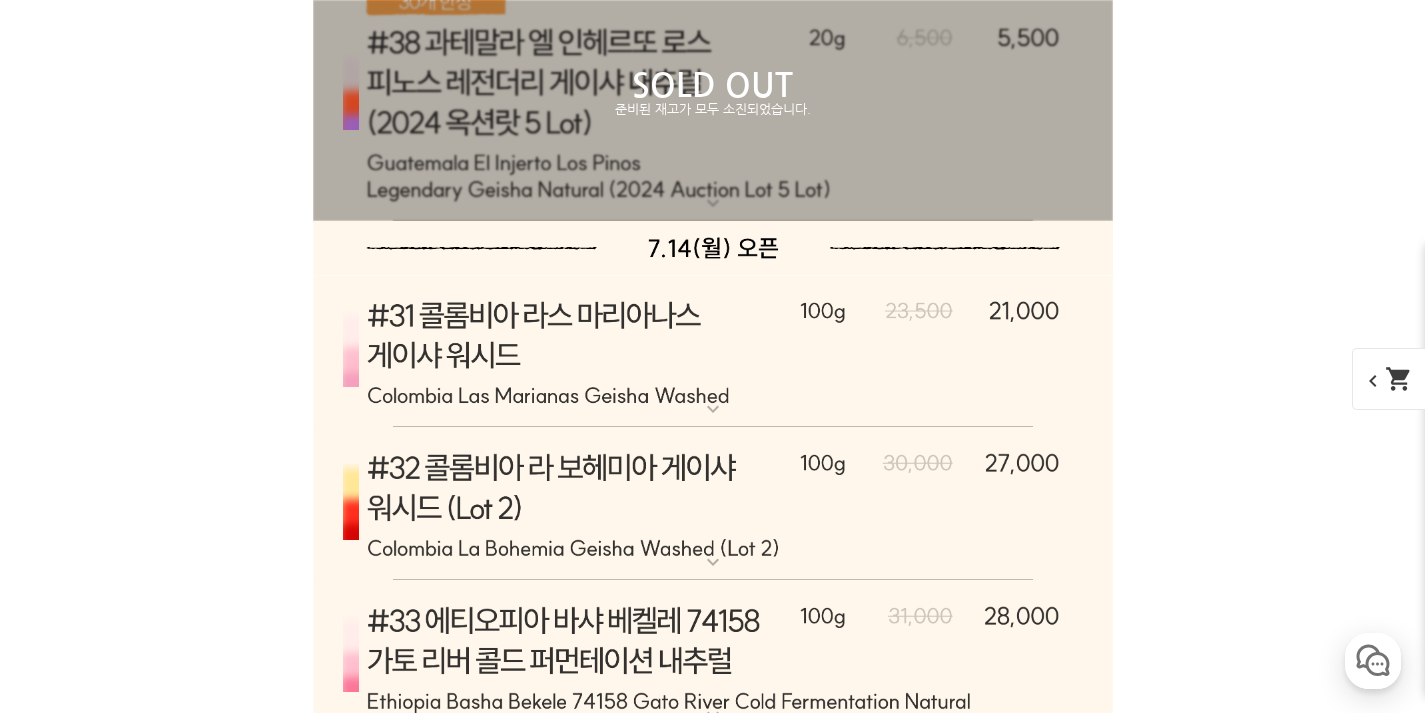 click on "작년 스몰월픽에 이어 믿고 먹는 말릭!!" at bounding box center [288, 3155] 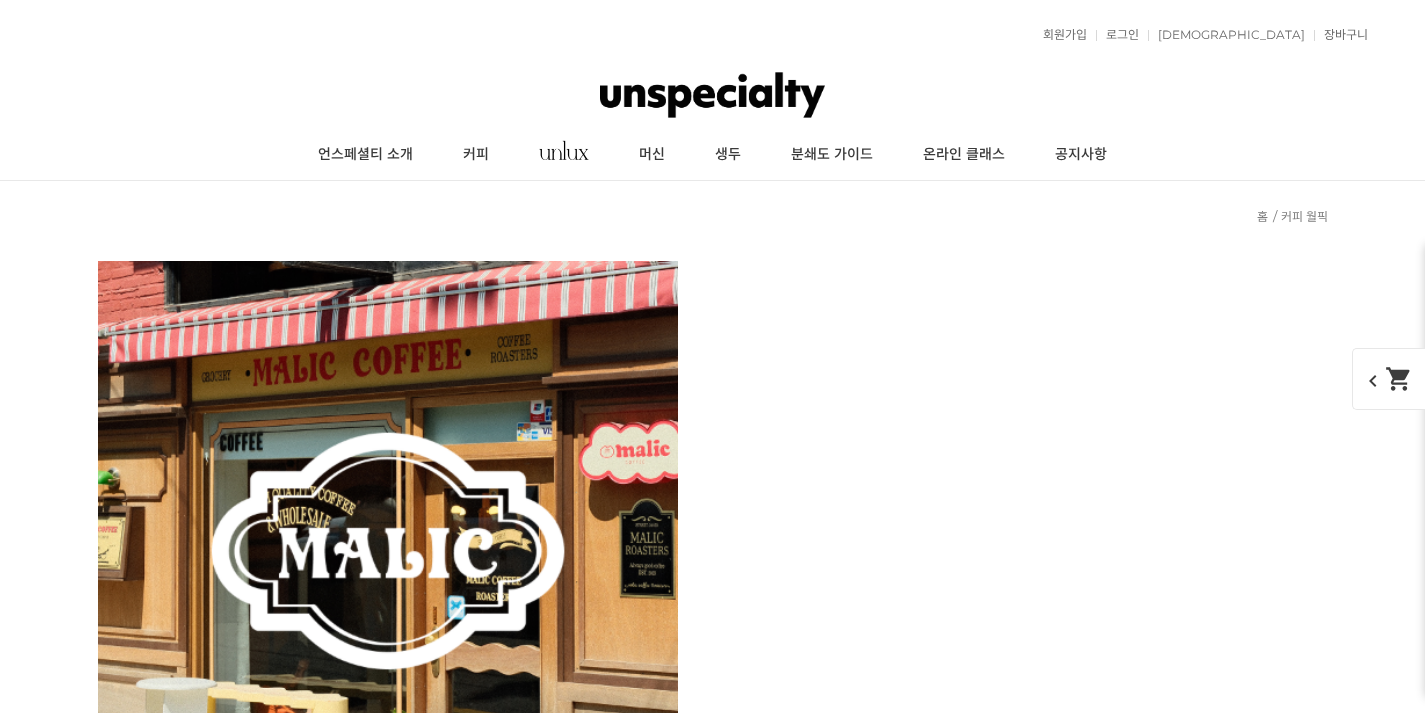 scroll, scrollTop: 9848, scrollLeft: 0, axis: vertical 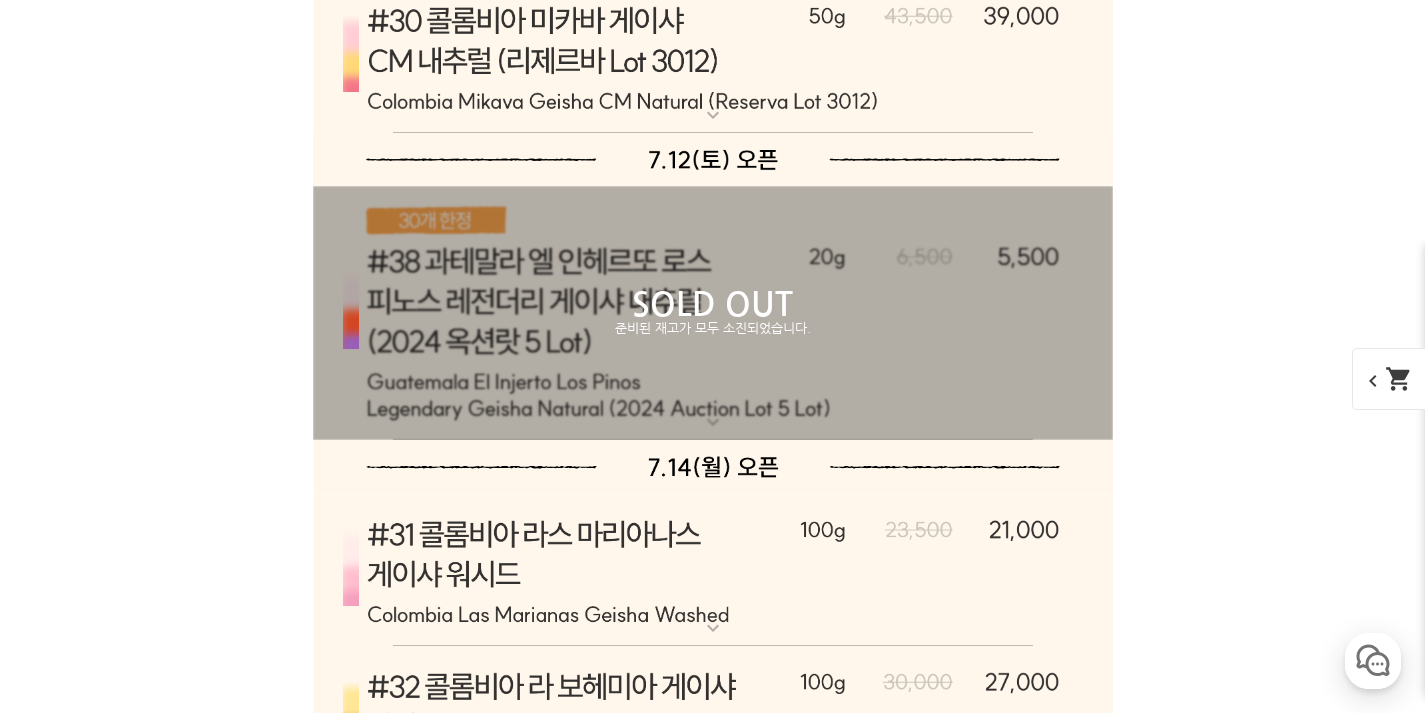 click on "12" at bounding box center [674, 3140] 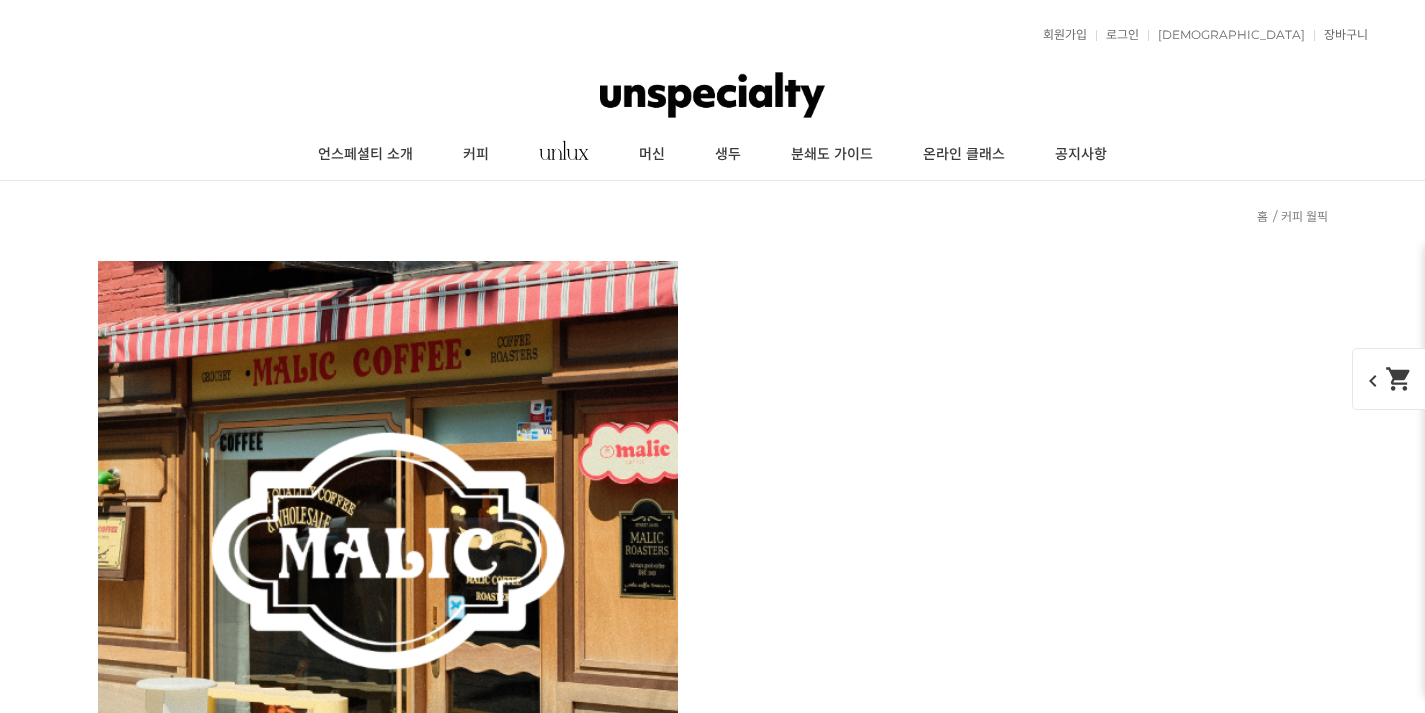 scroll, scrollTop: 9848, scrollLeft: 0, axis: vertical 